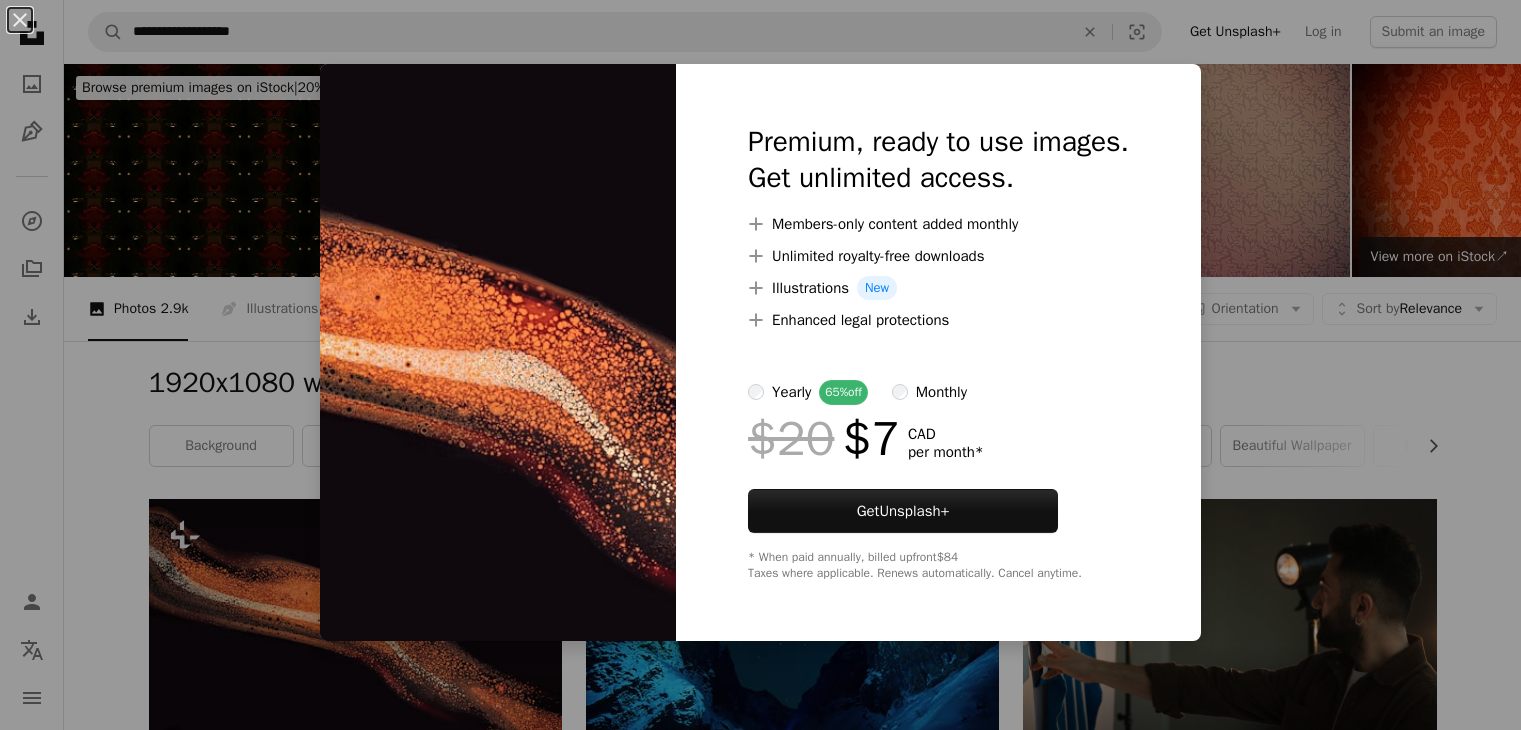 scroll, scrollTop: 512, scrollLeft: 0, axis: vertical 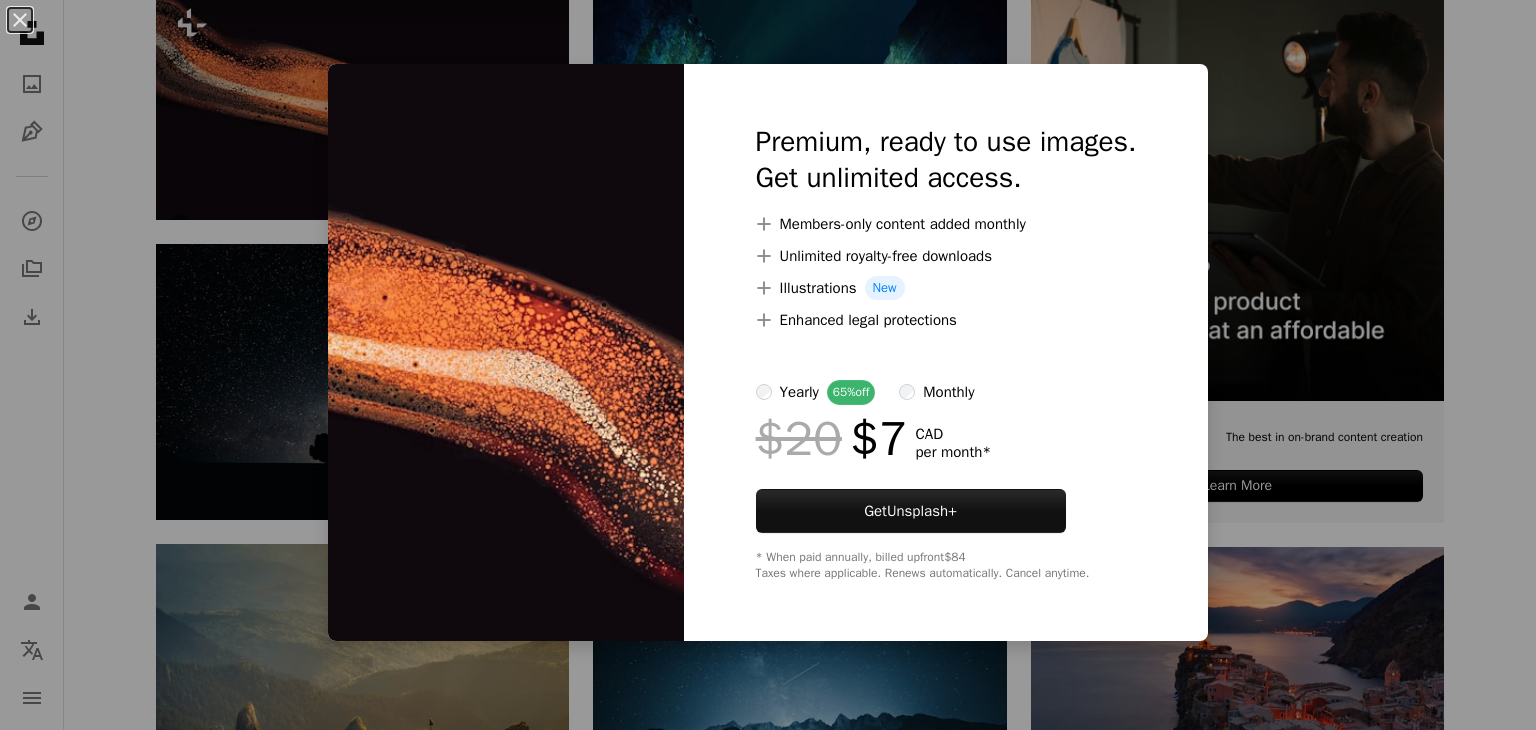 click on "**********" at bounding box center (768, 1618) 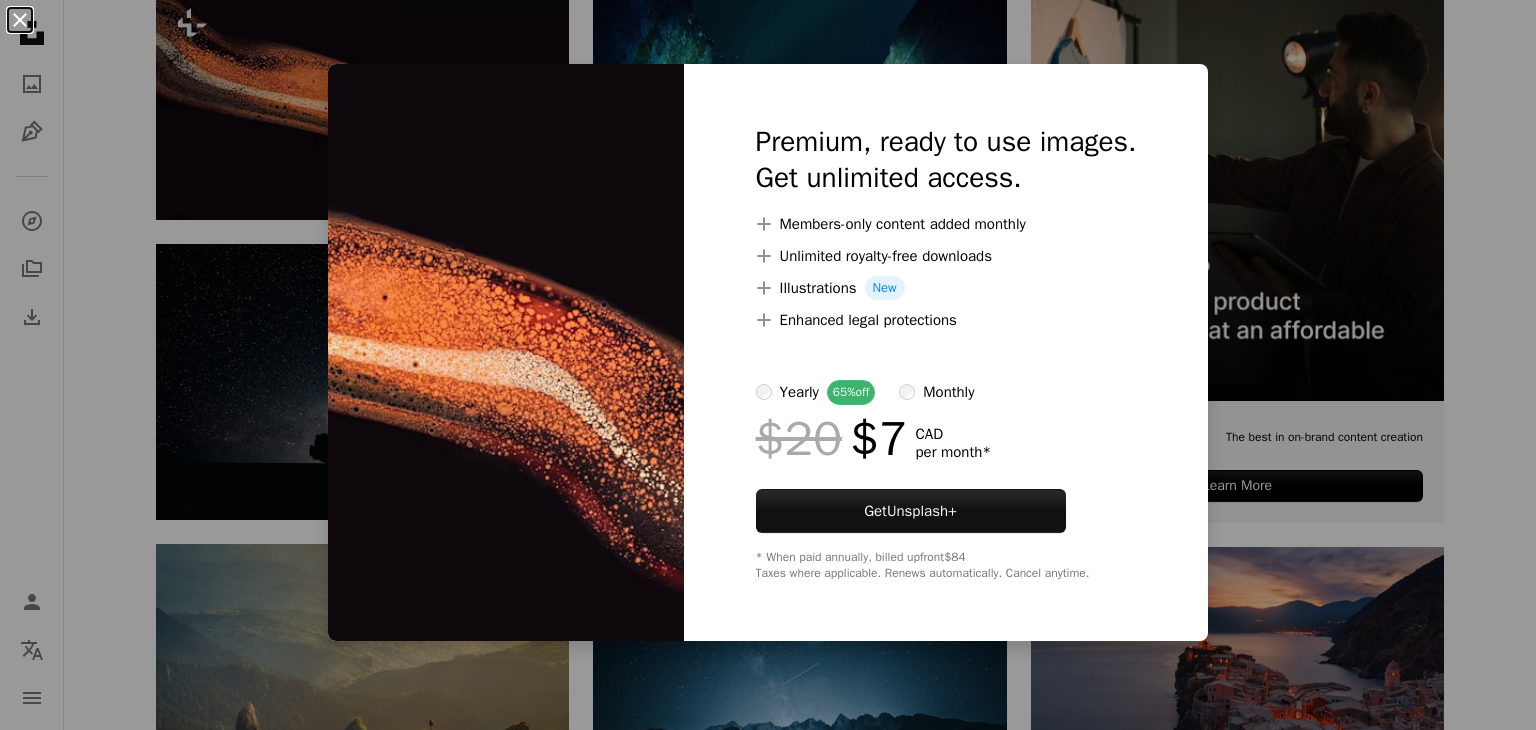 click on "An X shape" at bounding box center [20, 20] 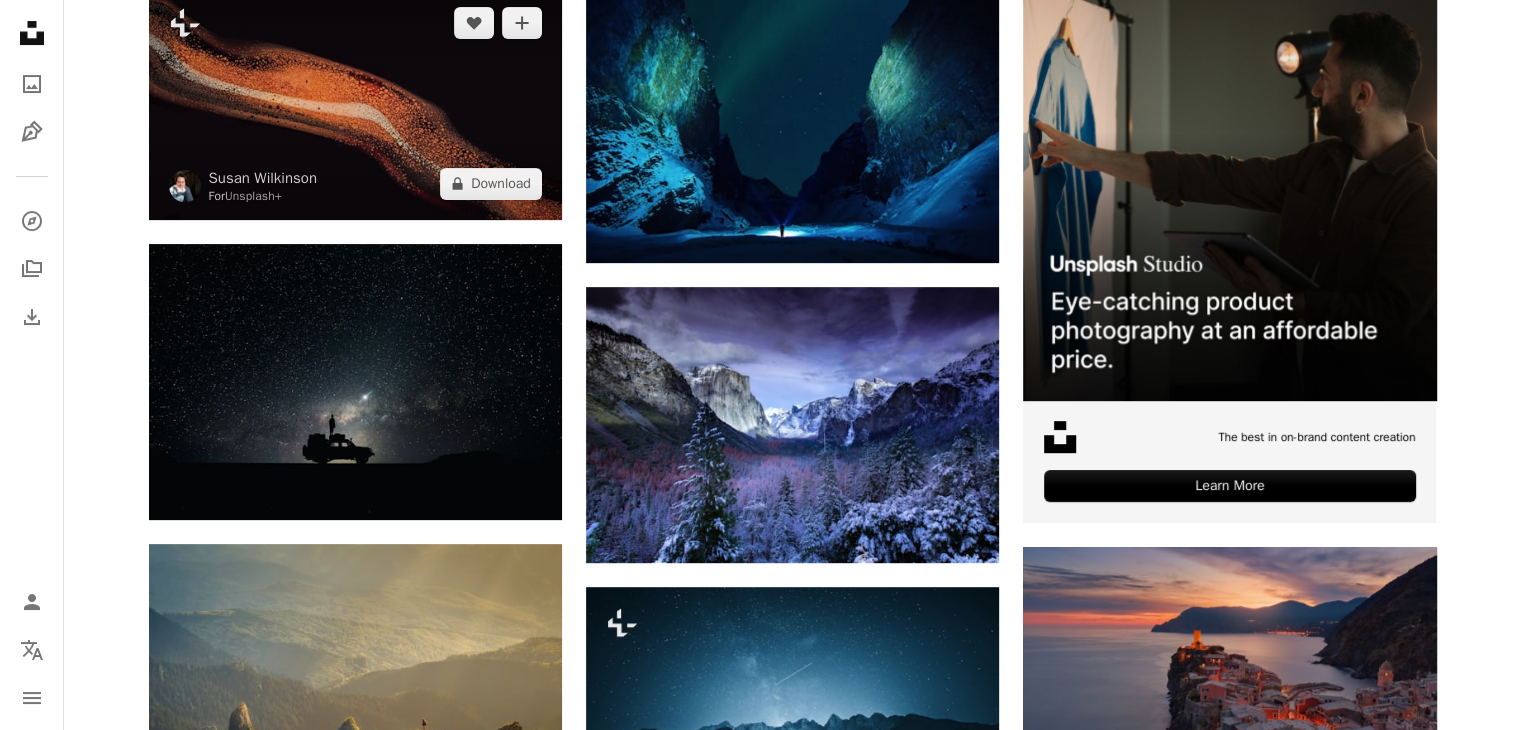 click at bounding box center (355, 103) 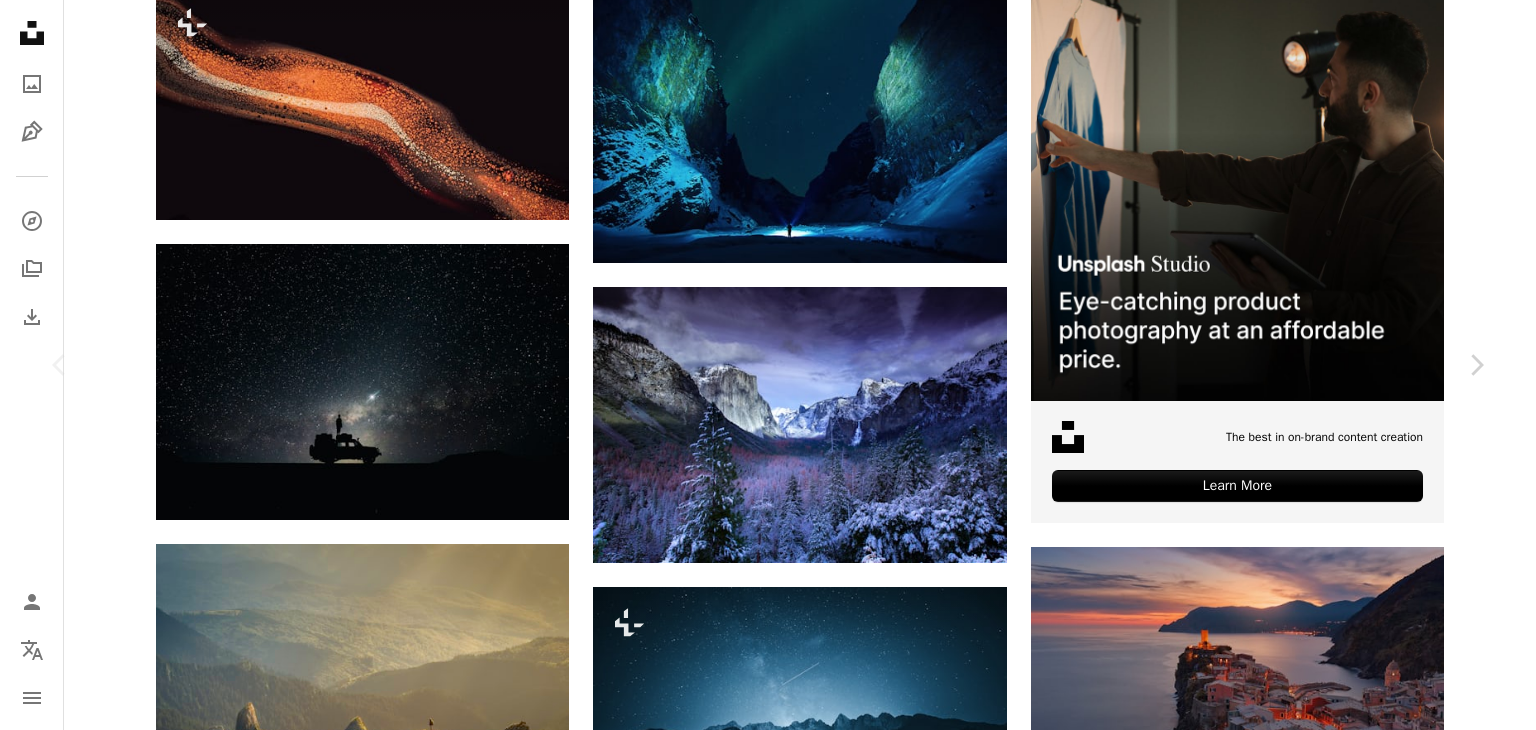 click on "An X shape" at bounding box center [20, 20] 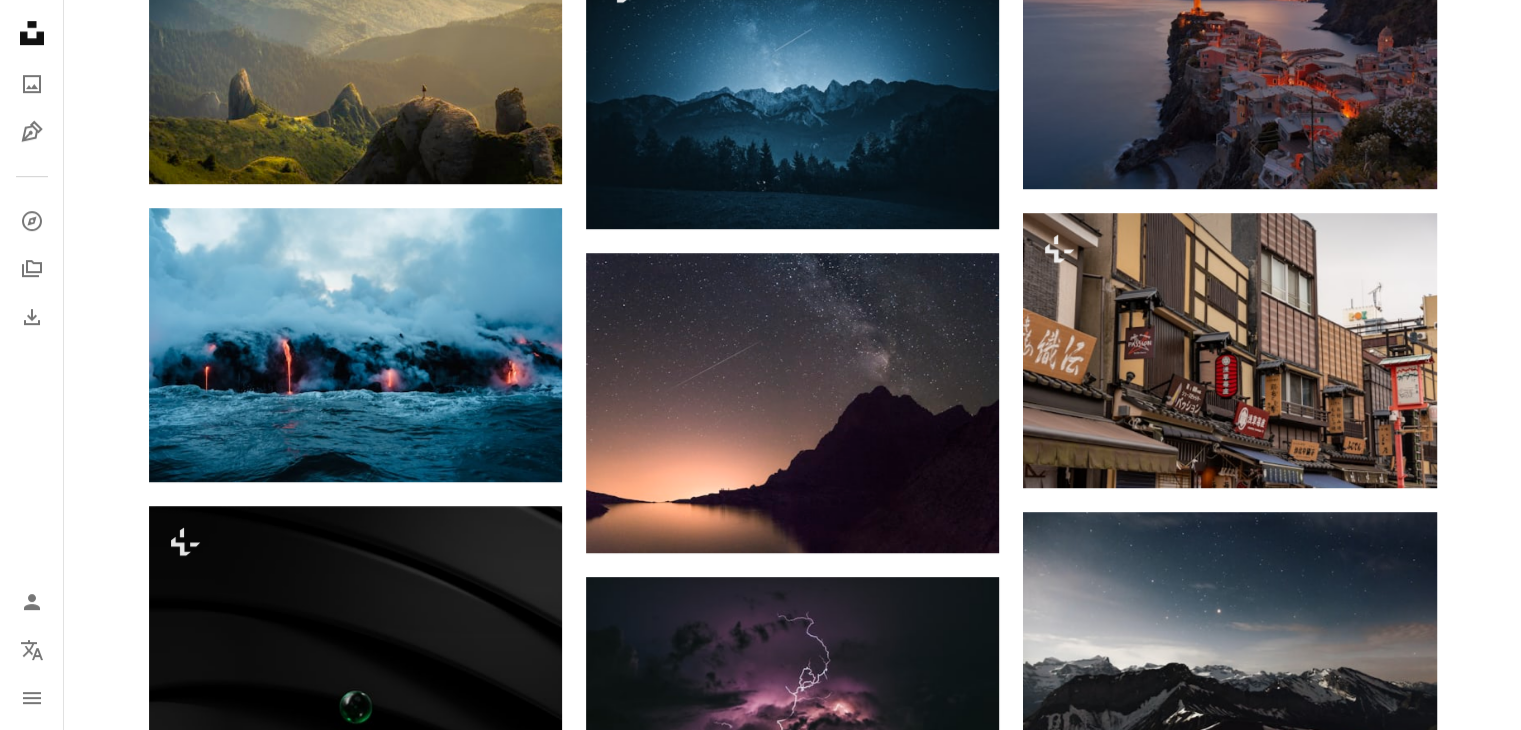 scroll, scrollTop: 1180, scrollLeft: 0, axis: vertical 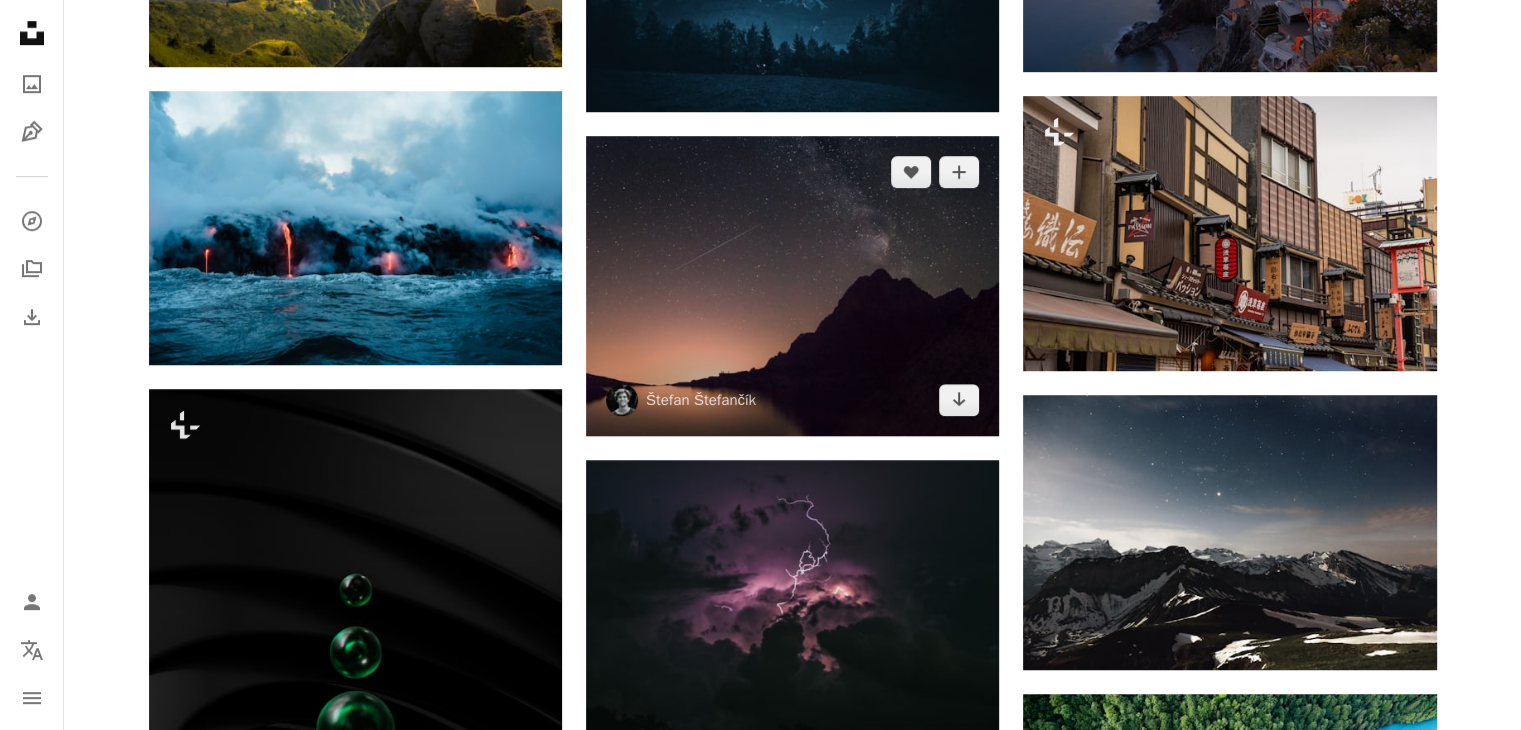click at bounding box center [792, 286] 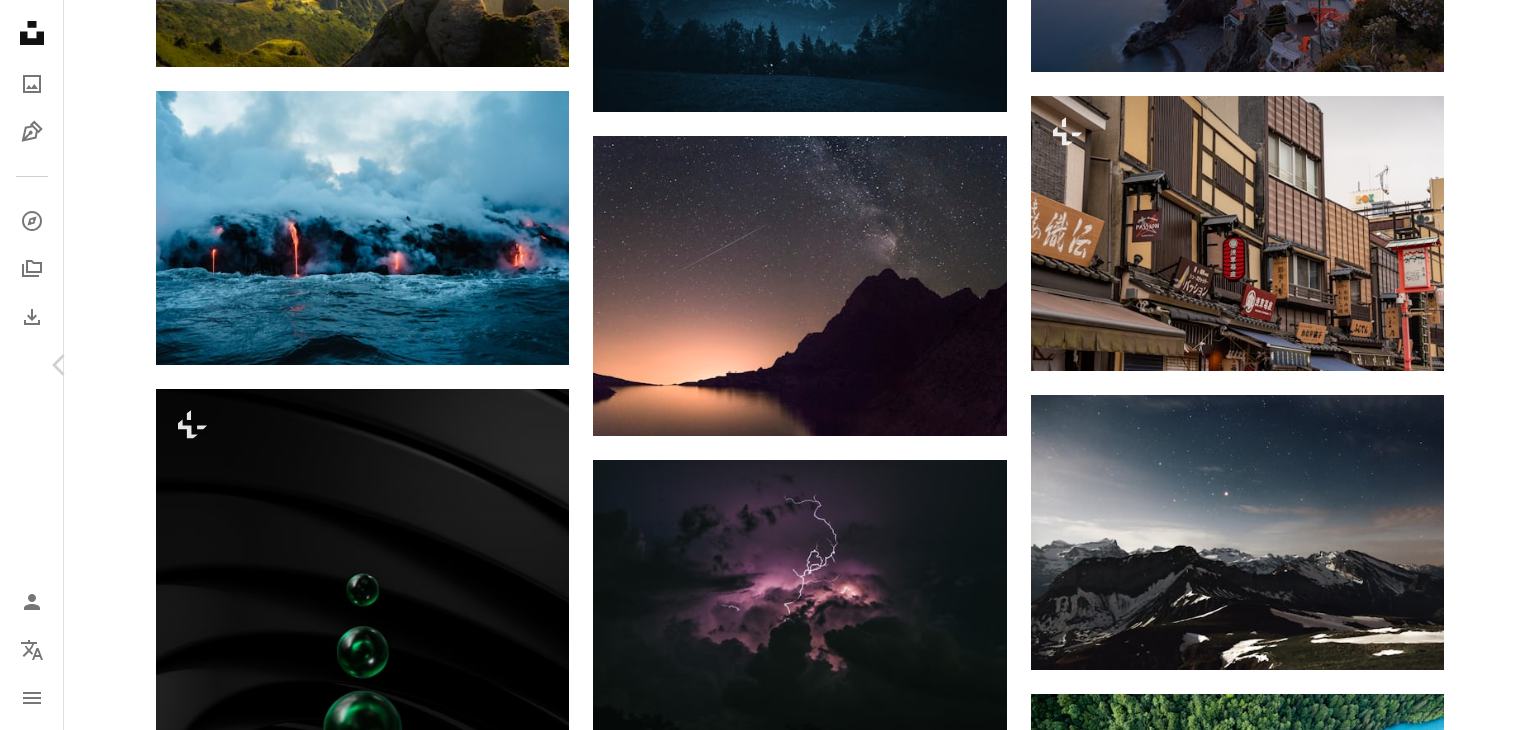click on "Chevron right" at bounding box center (1476, 365) 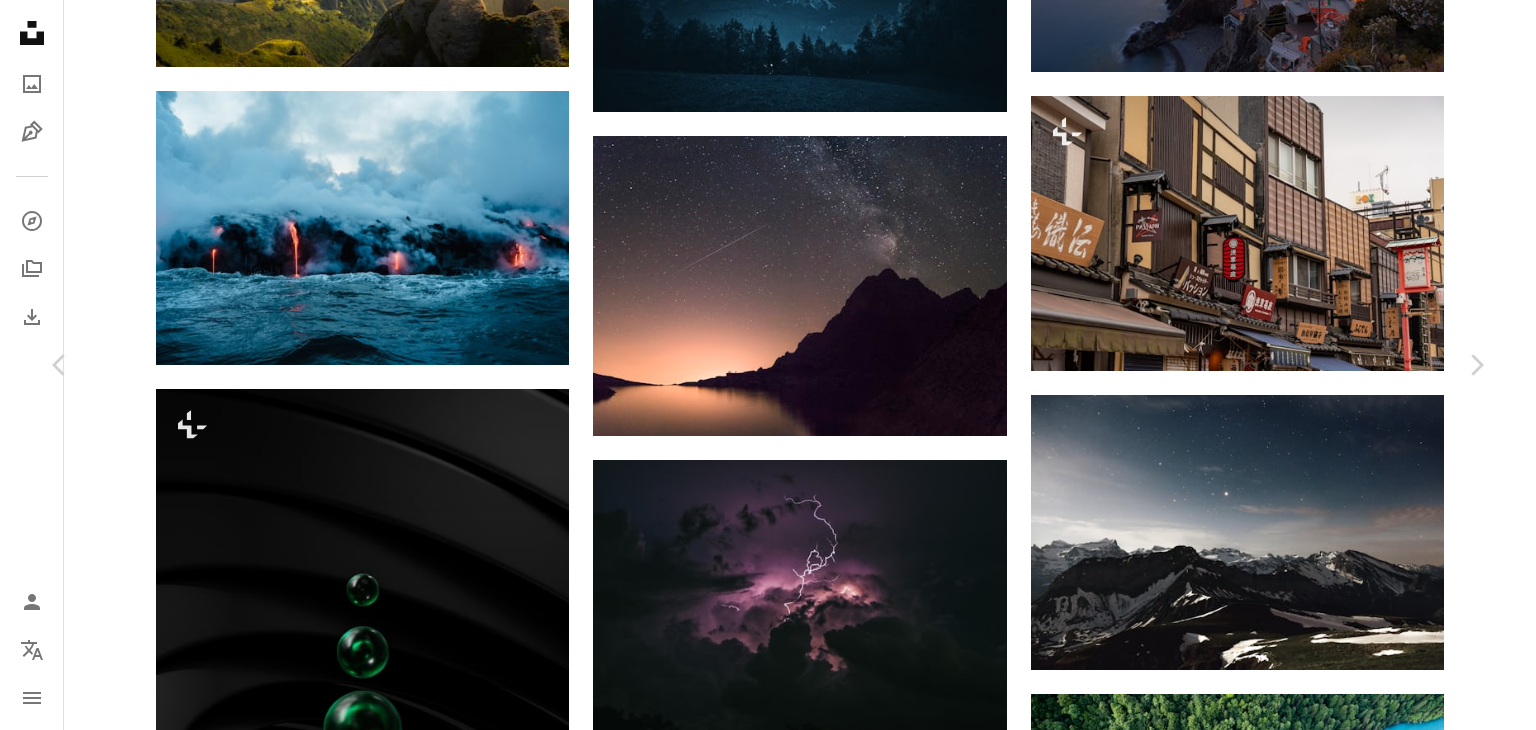 click on "An X shape Chevron left Chevron right Štefan Štefančík cikstefan A heart A plus sign Download free Chevron down Zoom in Views 132,437,862 Downloads 1,009,230 Featured in Photos ,  Nature ,  Wallpapers A forward-right arrow Share Info icon Info More Actions Starry sky over the Tatras A map marker Téryho chata, Vysoké Tatry, Slovakia Calendar outlined Published on  June 25, 2016 Camera SONY, SLT-A58 Safety Free to use under the  Unsplash License wallpaper 4K Images laptop wallpaper macbook wallpaper 1920x1080 wallpaper mac wallpaper 8k wallpaper sunset mountains desktop wallpapers sunrise night sky night windows 10 wallpaper galaxy stars aesthetic wallpaper 1080p wallpaper cool wallpaper cool background Backgrounds Browse premium related images on iStock  |  Save 20% with code UNSPLASH20 View more on iStock  ↗ Related images A heart A plus sign Patrick Hendry Arrow pointing down Plus sign for Unsplash+ A heart A plus sign Mohammad Alizade For  Unsplash+ A lock Download A heart A plus sign A heart v2osk" at bounding box center (768, 3363) 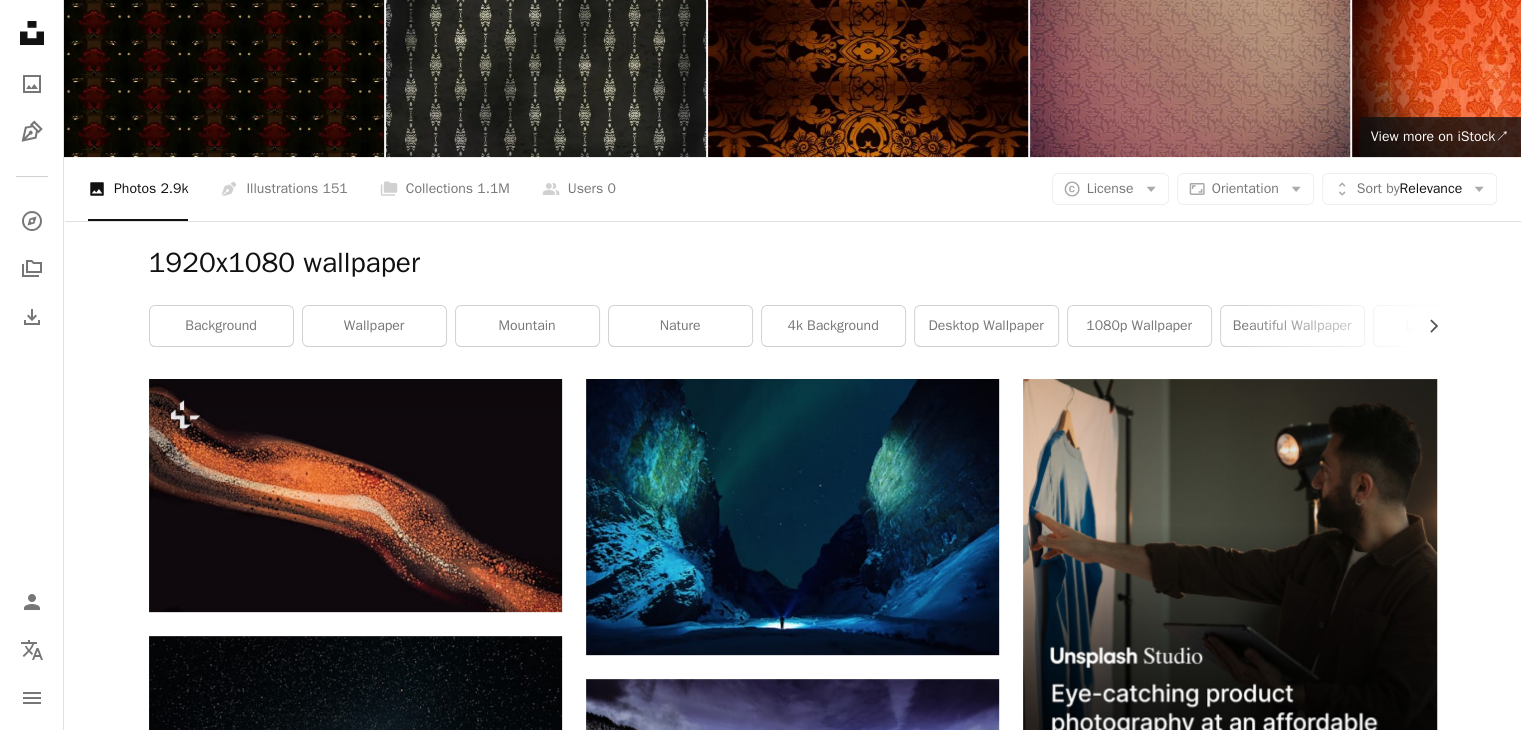 scroll, scrollTop: 71, scrollLeft: 0, axis: vertical 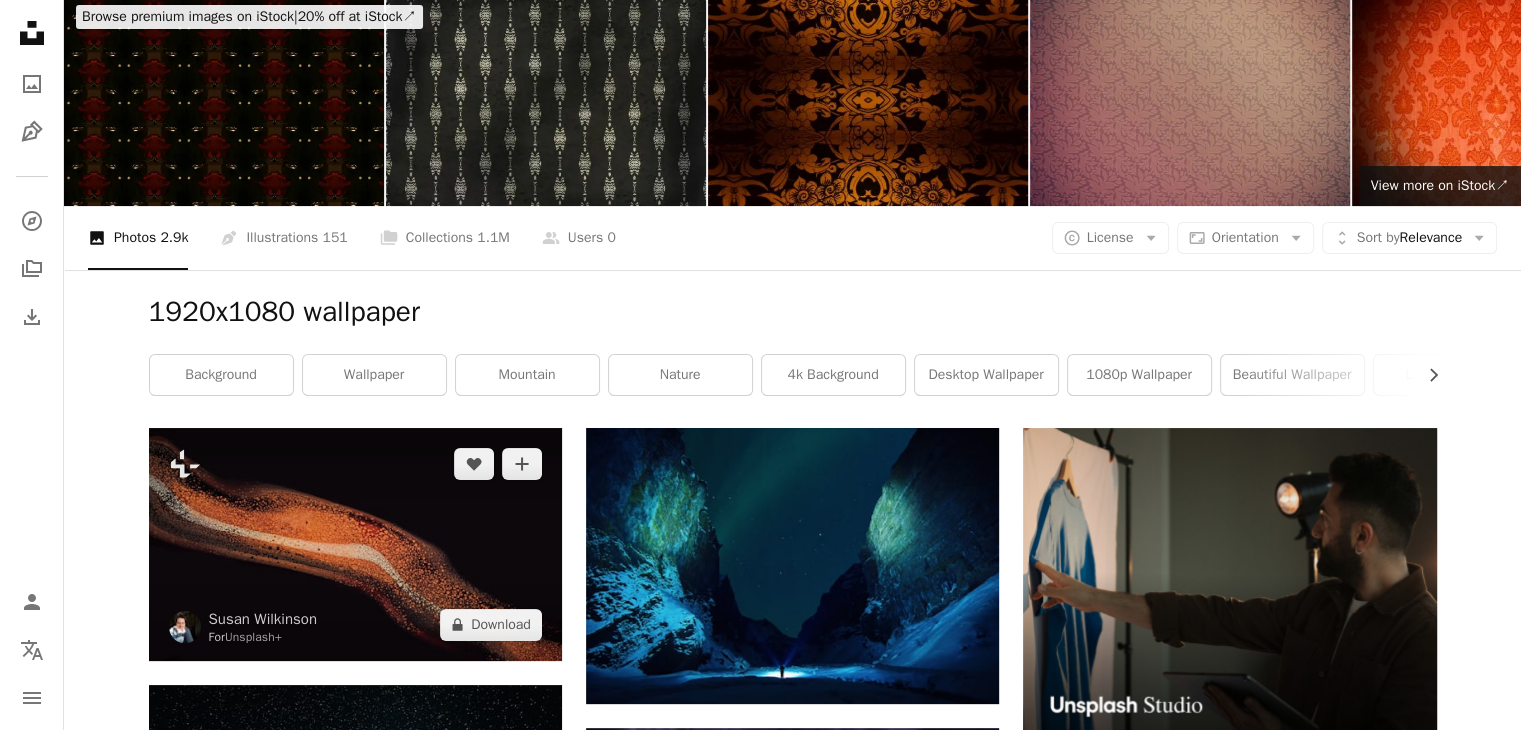 click at bounding box center (355, 544) 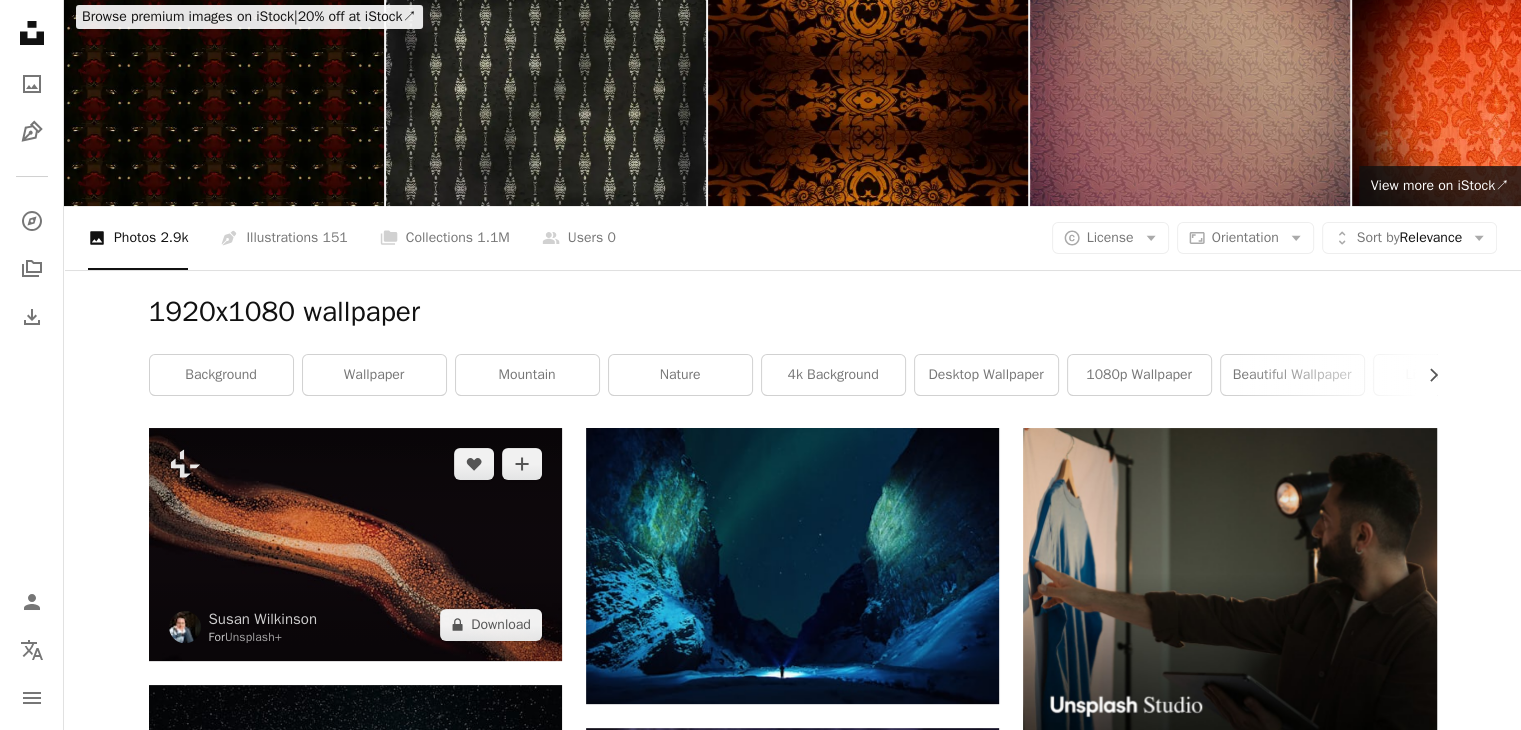scroll, scrollTop: 471, scrollLeft: 0, axis: vertical 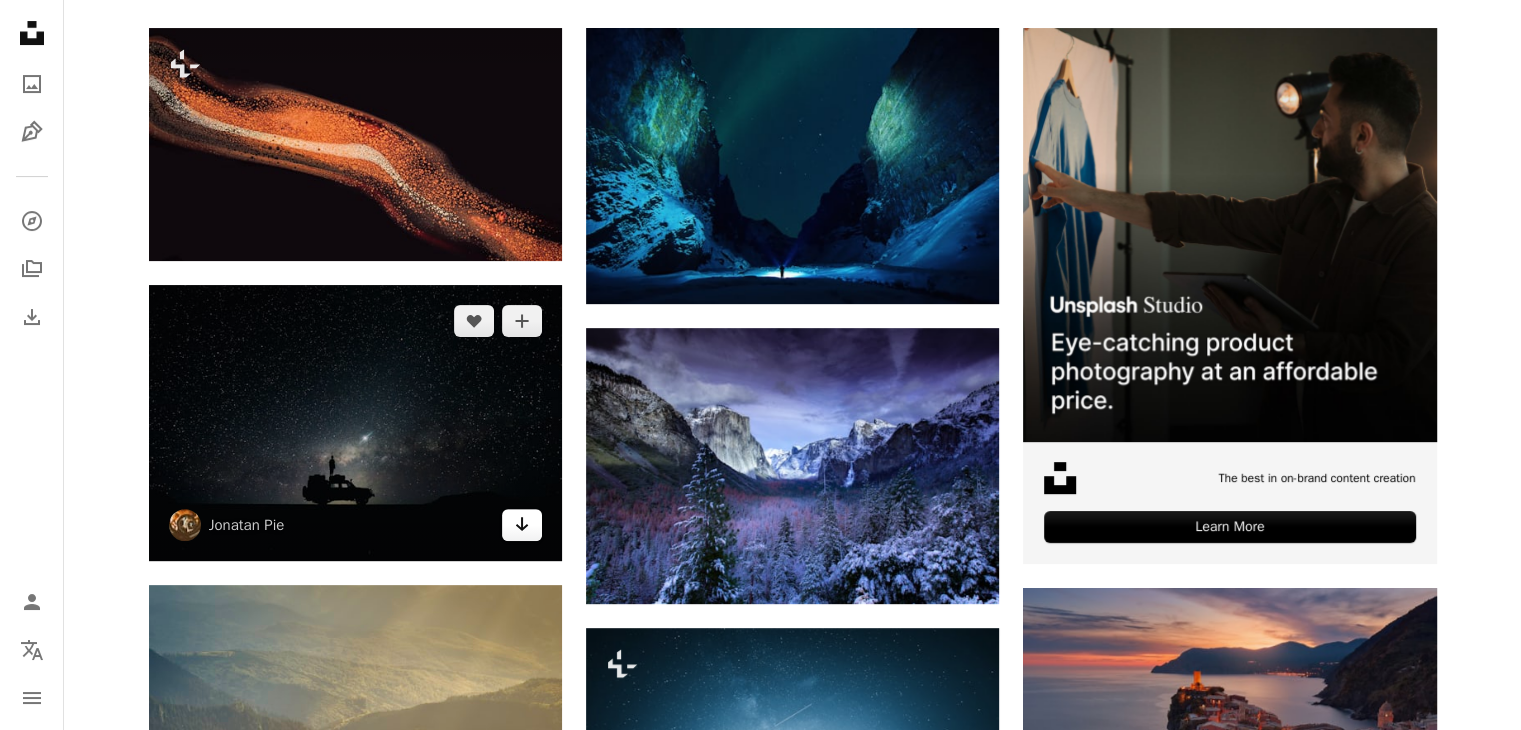 click on "Arrow pointing down" at bounding box center (522, 525) 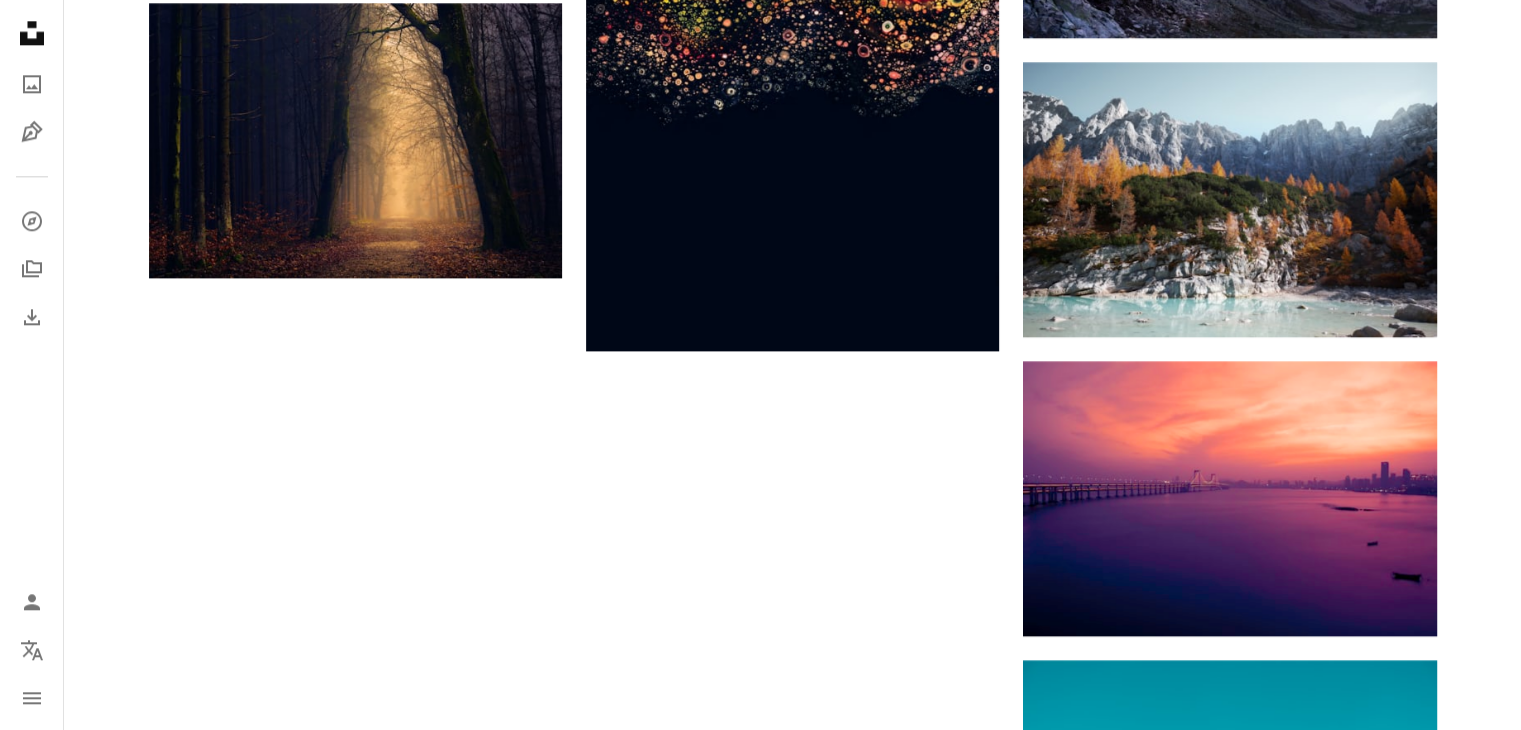scroll, scrollTop: 2334, scrollLeft: 0, axis: vertical 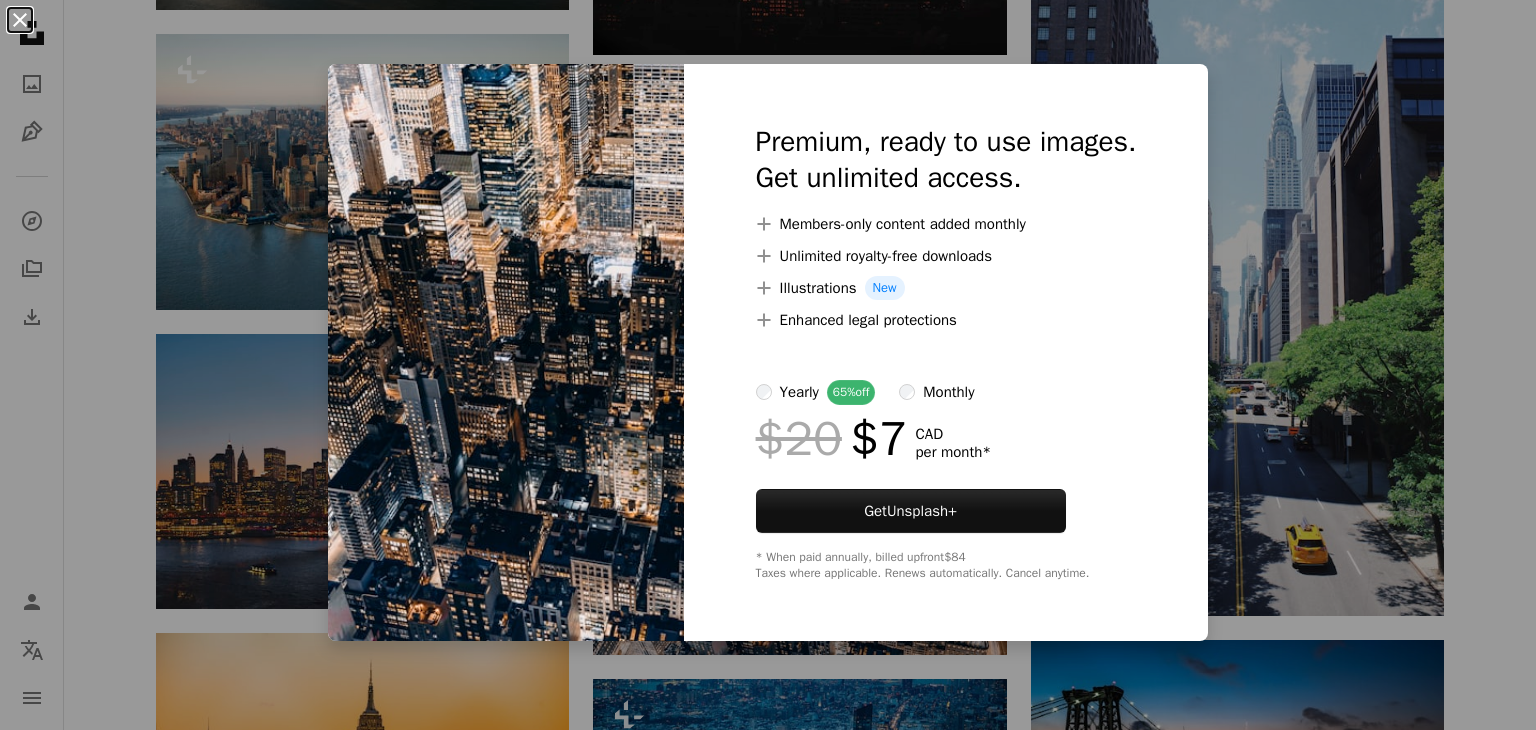 click on "An X shape" at bounding box center [20, 20] 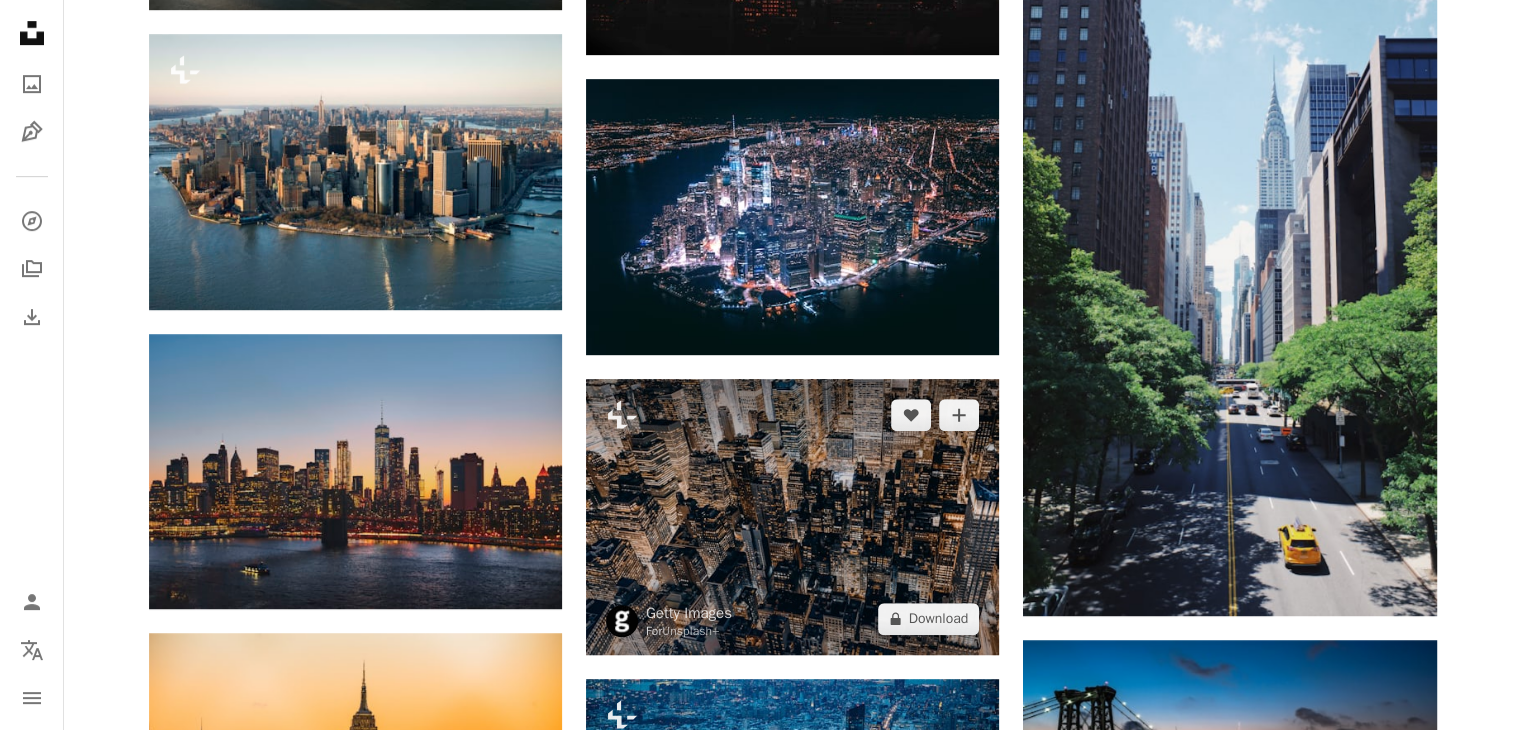 click at bounding box center (792, 517) 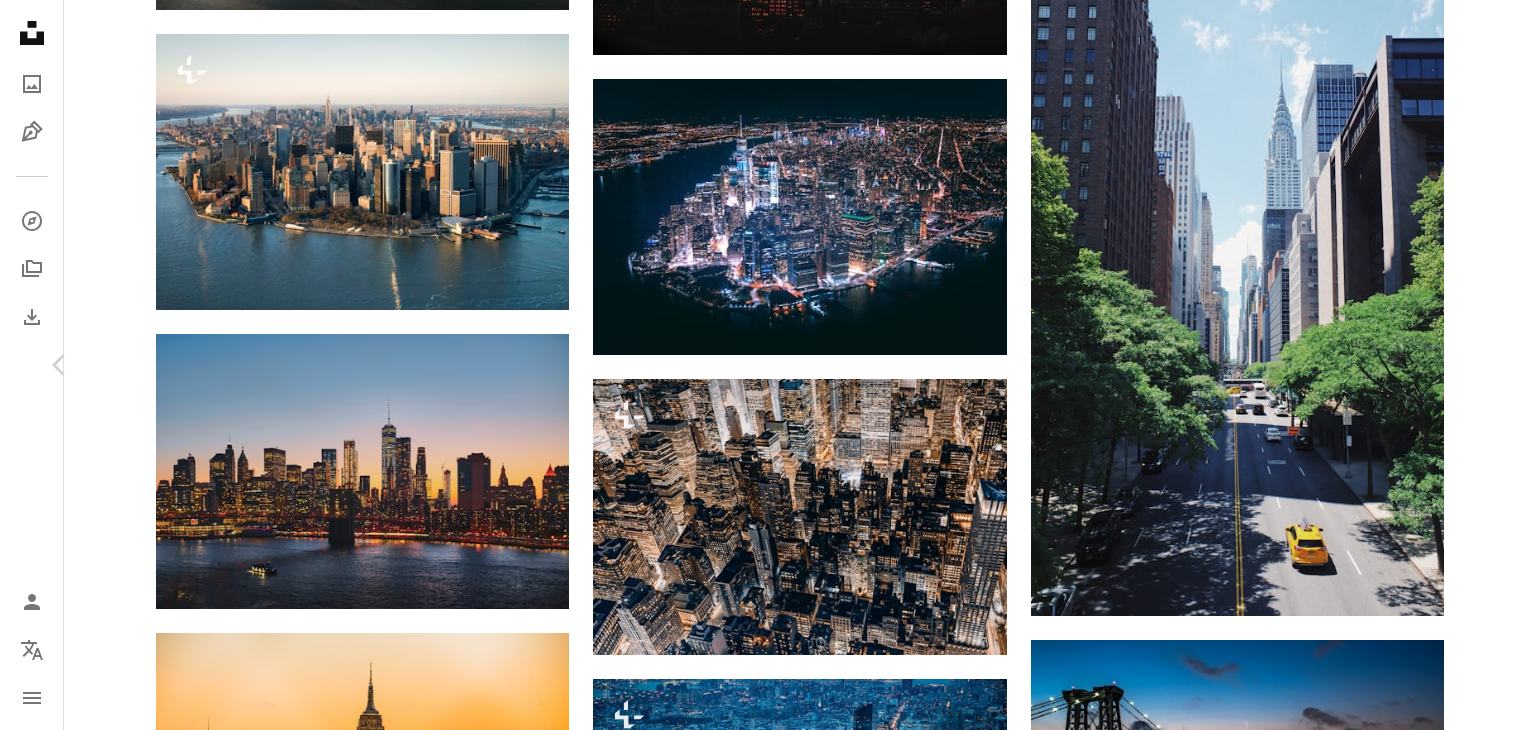 click on "Chevron right" 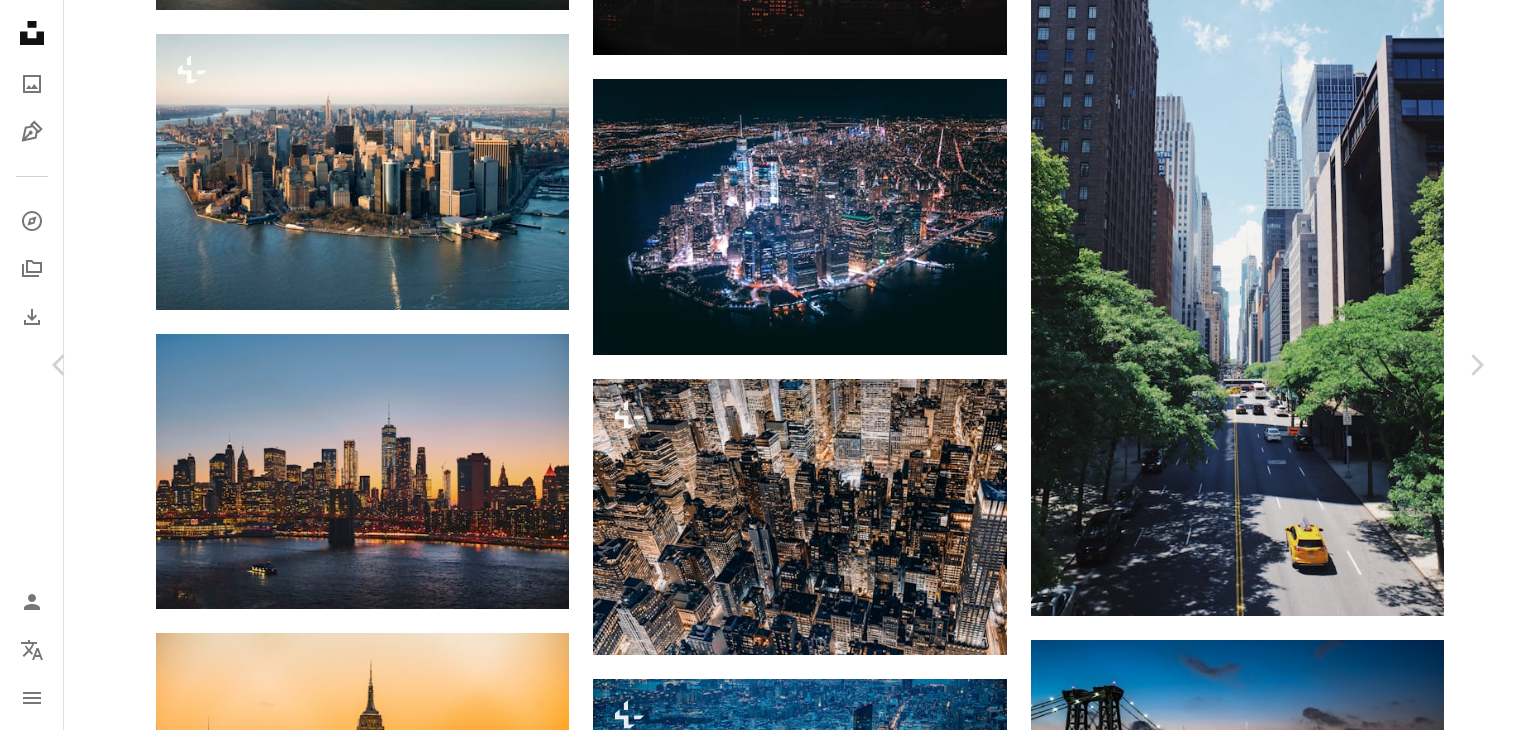 click on "An X shape Chevron left Chevron right [FIRST] [LAST] A heart A plus sign Download free Chevron down Zoom in Views [NUMBER] Downloads [NUMBER] Featured in Photos , Nature A forward-right arrow Share Info icon Info More Actions This was taken from the roof of [NUMBER] [STREET] in the [NEIGHBORHOOD] looking up toward Midtown on a cold [MONTH] evening just after sunset. A map marker Manhattan, [CITY], [COUNTRY] Calendar outlined Published on [MONTH] [DAY], [YEAR] Camera [BRAND], [MODEL] Safety Free to use under the Unsplash License building city architecture sunset gradient new york orange urban new york city wallpaper cityscape city wallpaper skyscraper skyline nyc evening sunny manhattan downtown empire state building golden Backgrounds Browse premium related images on iStock | Save 20% with code UNSPLASH20 View more on iStock ↗ Related images A heart A plus sign [FIRST] [LAST] Available for hire A checkmark inside of a circle Arrow pointing down A heart A plus sign [FIRST] [LAST] Available for hire For" at bounding box center (768, 3634) 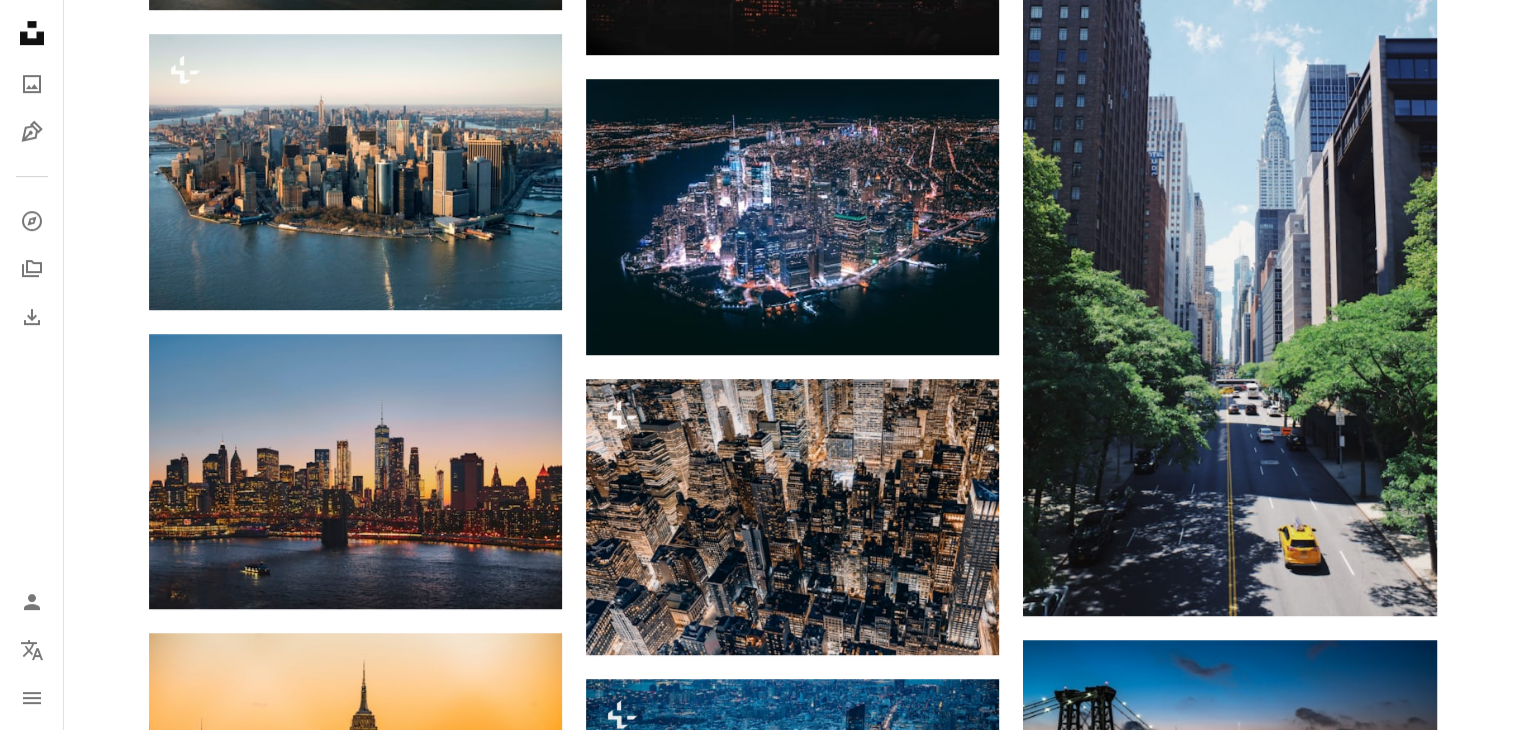 drag, startPoint x: 1512, startPoint y: 237, endPoint x: 1520, endPoint y: 139, distance: 98.32599 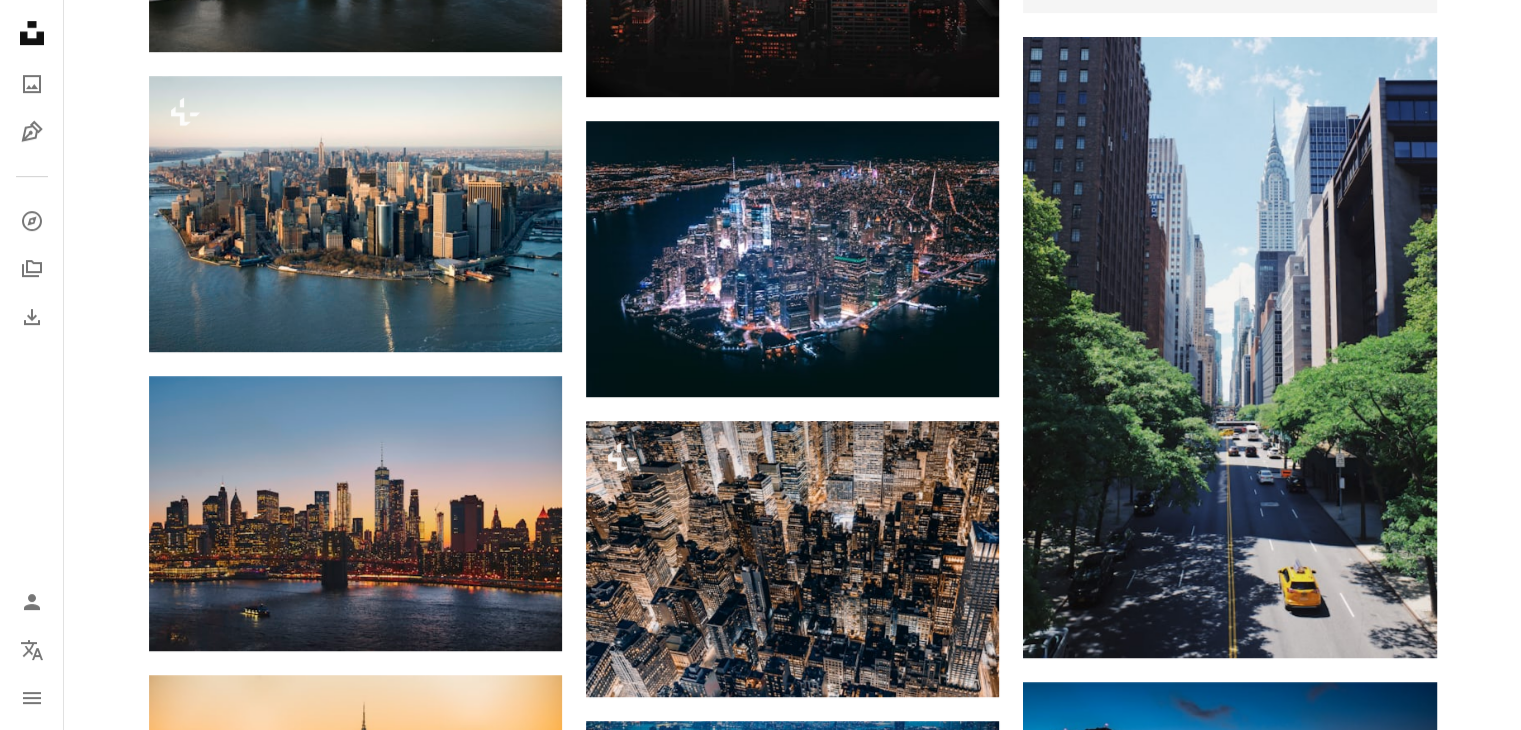 scroll, scrollTop: 1177, scrollLeft: 0, axis: vertical 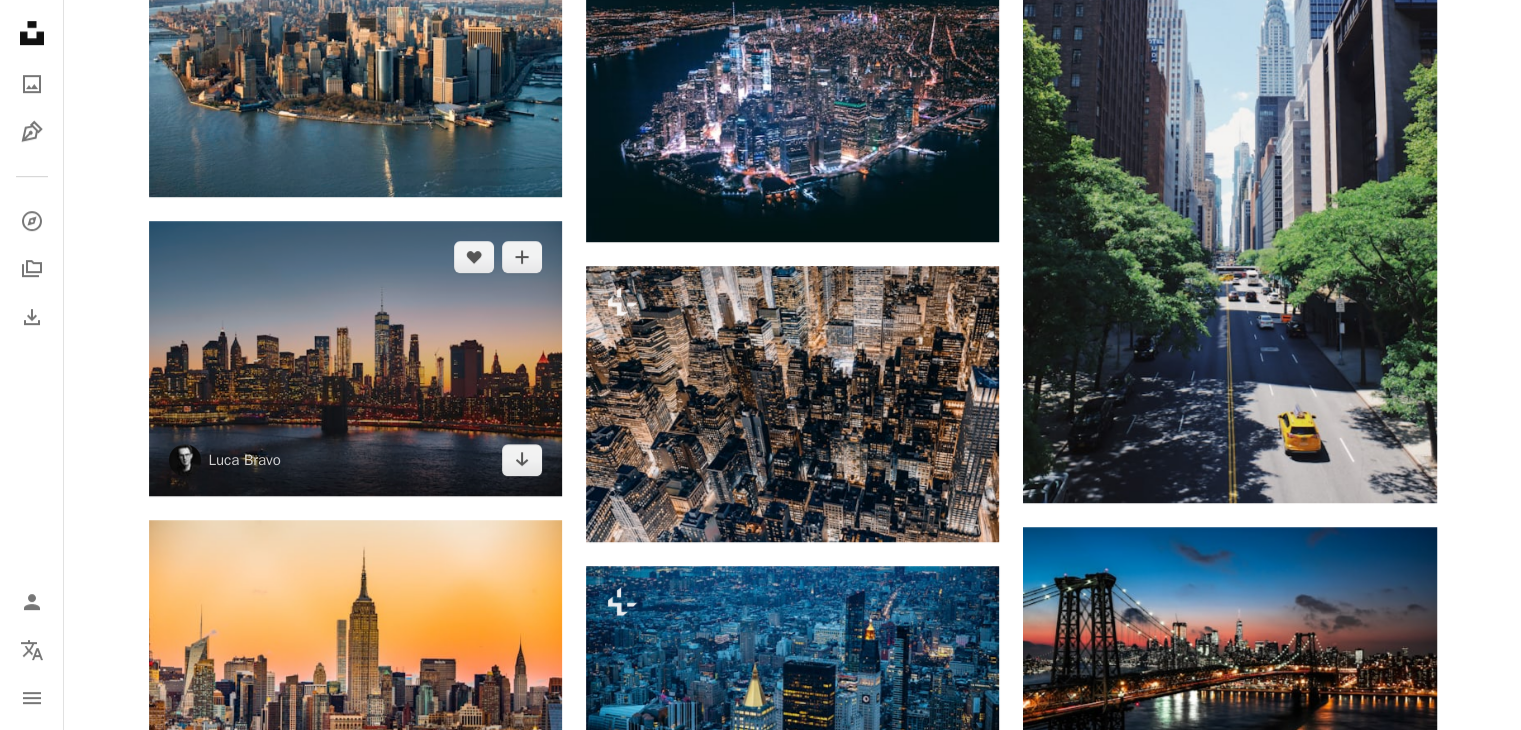 click at bounding box center (355, 358) 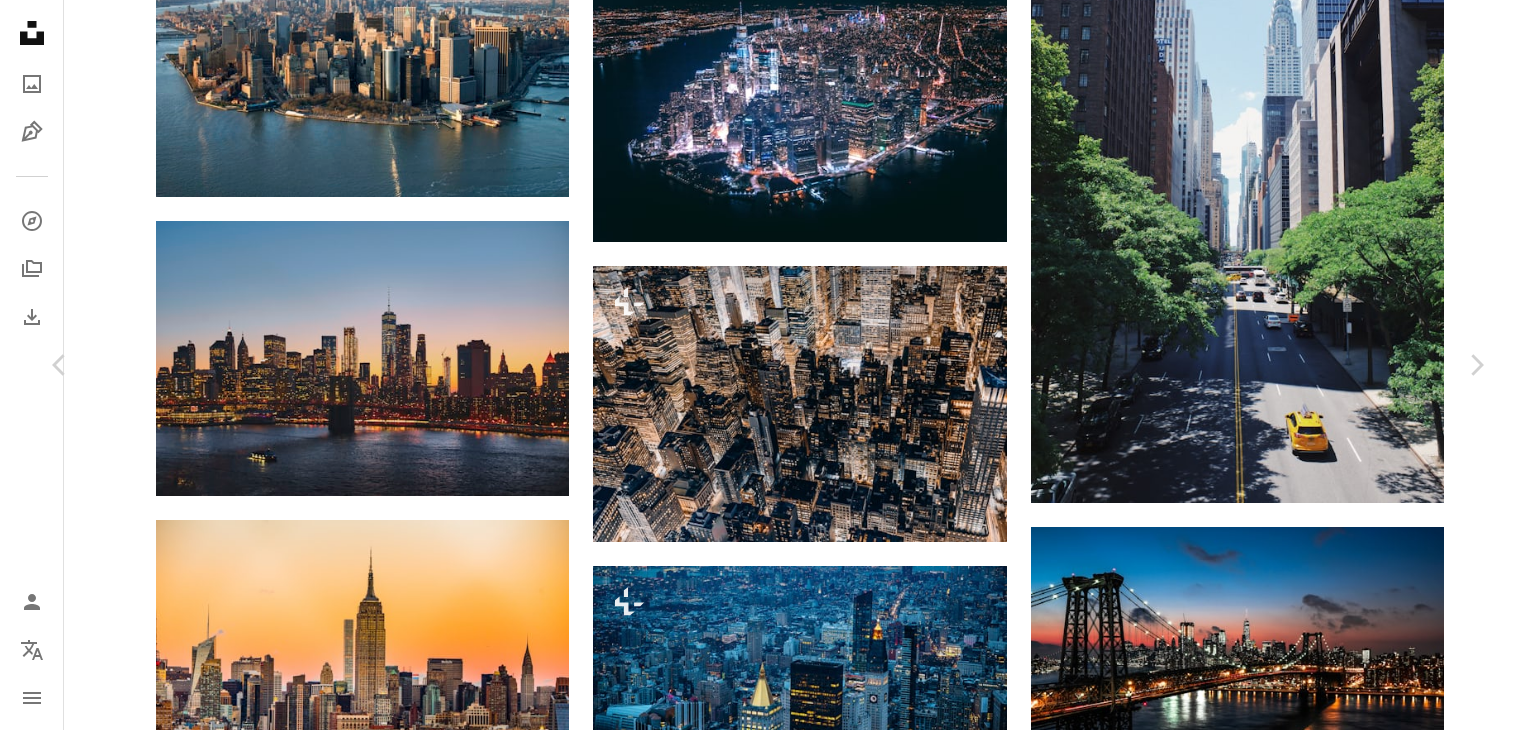 click on "An X shape Chevron left Chevron right [FIRST] [LAST] A heart A plus sign Download free Chevron down Zoom in Views [NUMBER] Downloads [NUMBER] Featured in Photos A forward-right arrow Share Info icon Info More Actions Manhattan in the distance A map marker Manhattan Bridge, [CITY], [COUNTRY] Calendar outlined Published on [MONTH] [DAY], [YEAR] Camera [BRAND], [MODEL] Safety Free to use under the Unsplash License city architecture sunset road sunrise new york street river urban boat new york city wallpaper bridge skyscraper skyline nyc lights manhattan city life ferry manhattan bridge Free stock photos Browse premium related images on iStock | Save 20% with code UNSPLASH20 View more on iStock ↗ Related images A heart A plus sign [FIRST] [LAST] Arrow pointing down A heart A plus sign [FIRST] [LAST] Arrow pointing down A heart A plus sign [FIRST] [LAST] Arrow pointing down A heart A plus sign [FIRST] [LAST] Available for hire A checkmark inside of a circle Arrow pointing down A heart For" at bounding box center [768, 3521] 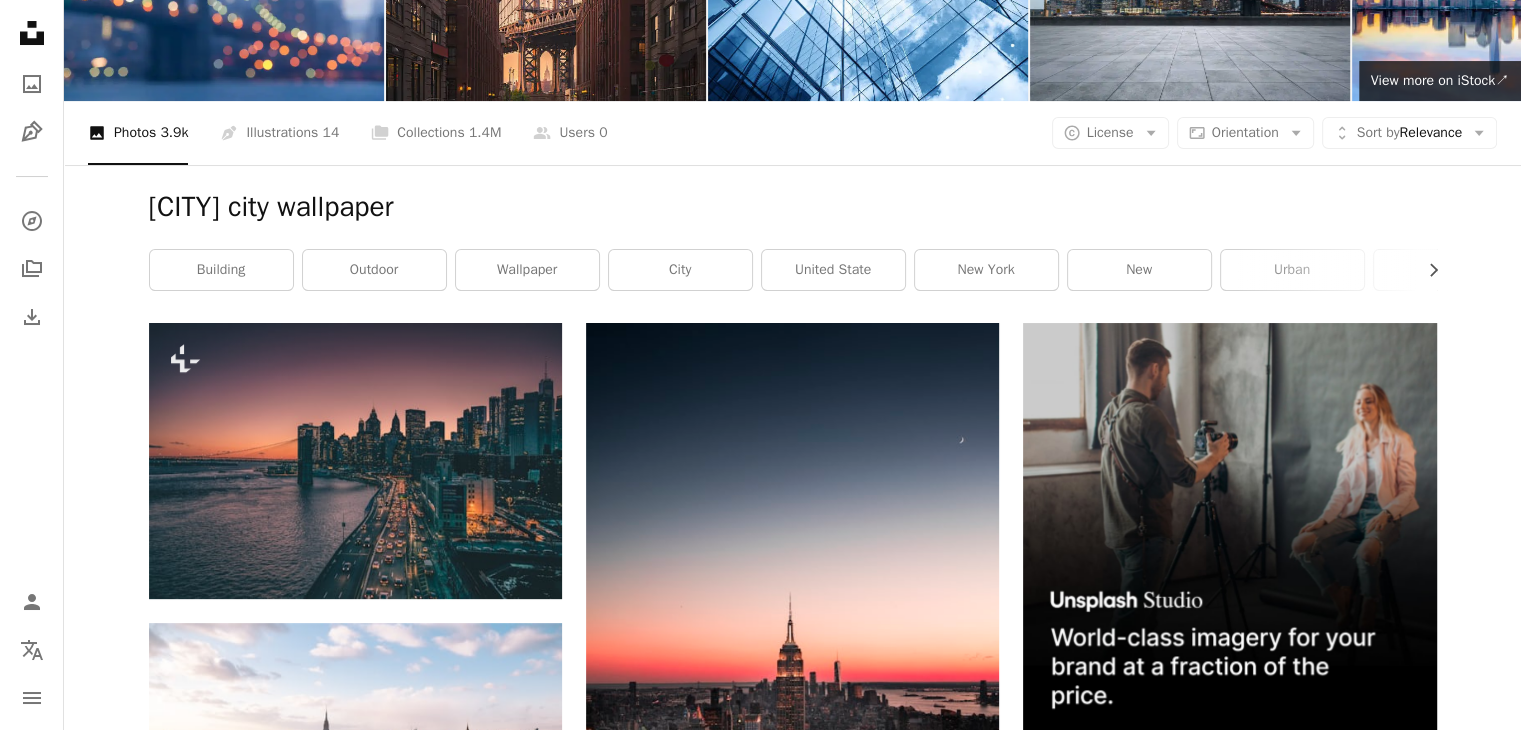scroll, scrollTop: 210, scrollLeft: 0, axis: vertical 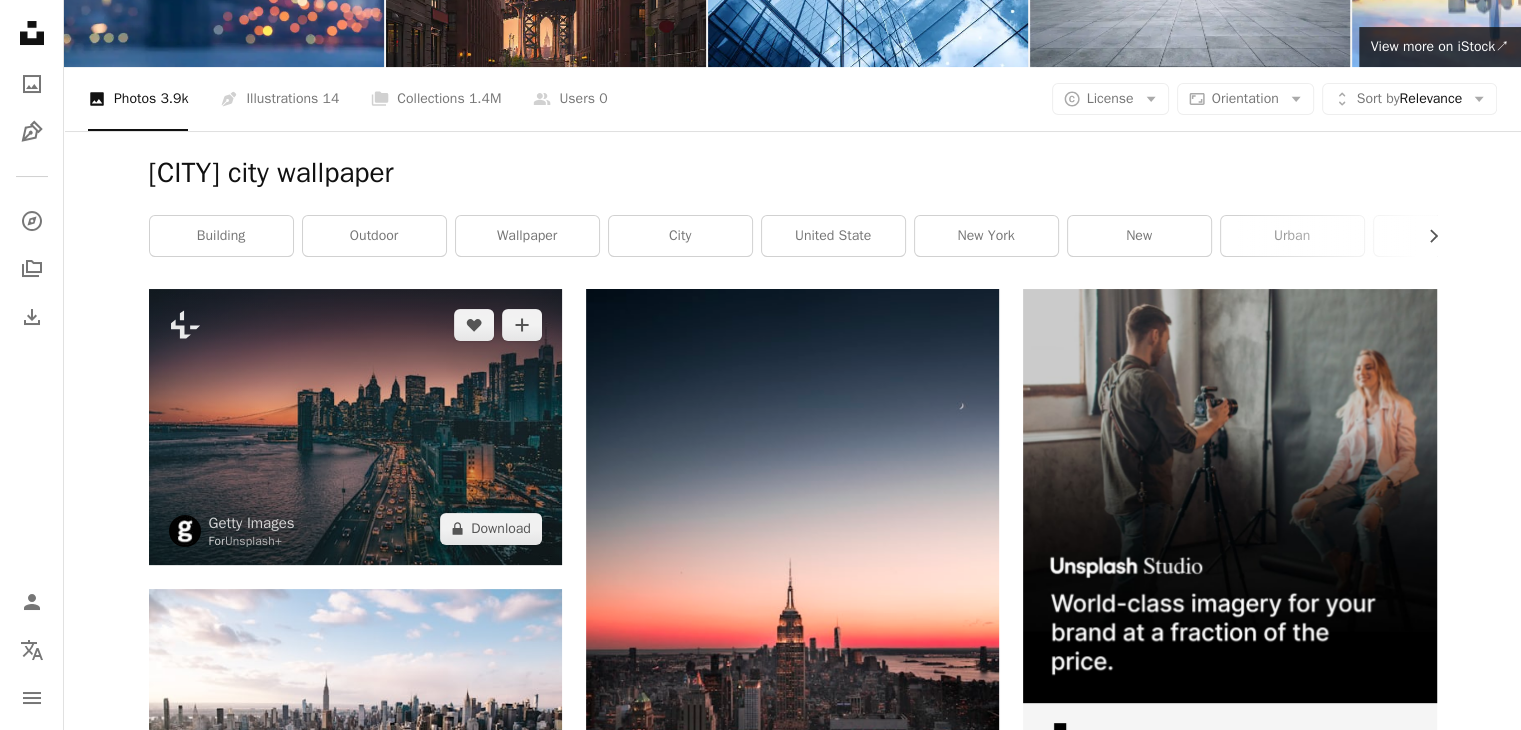 click at bounding box center (355, 426) 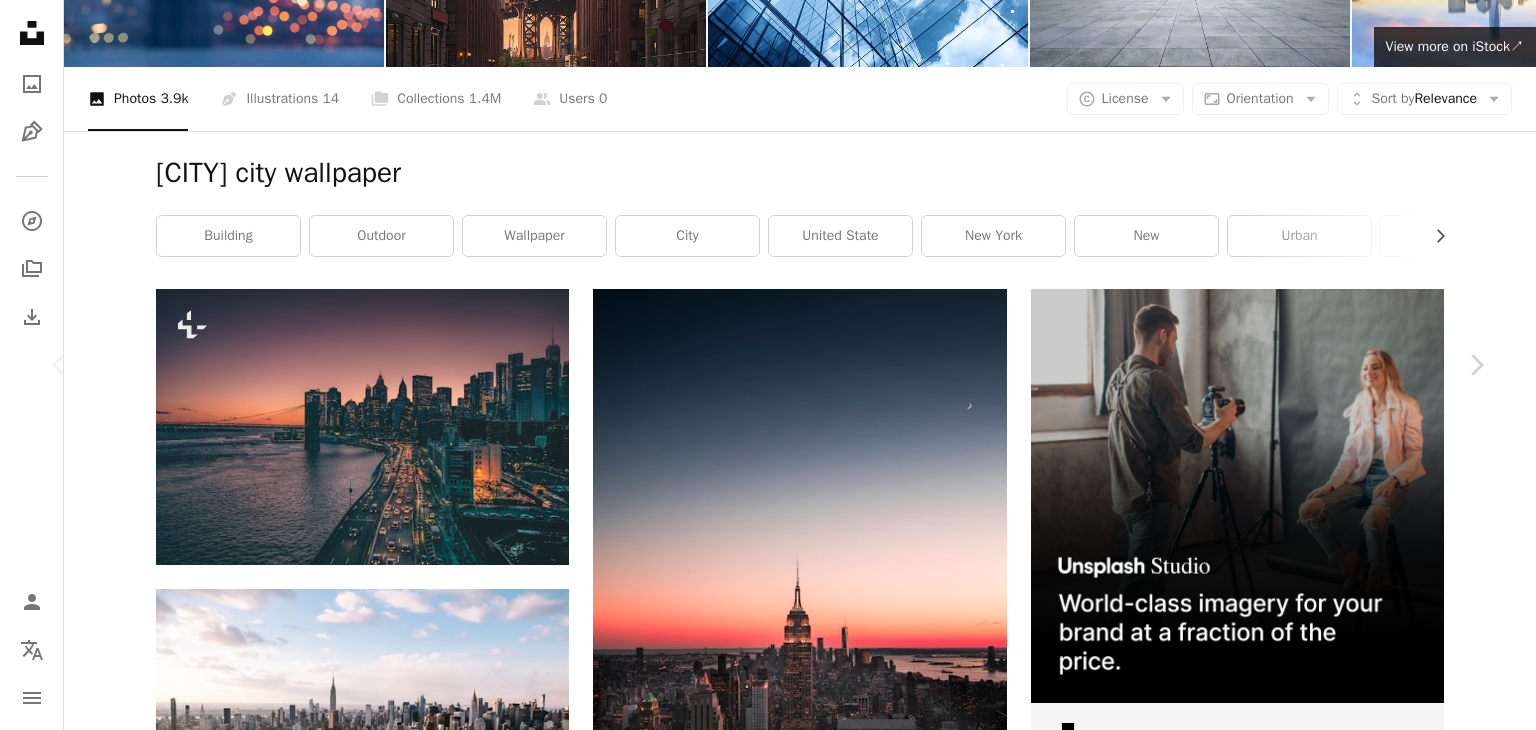 drag, startPoint x: 634, startPoint y: 411, endPoint x: 1480, endPoint y: 194, distance: 873.3871 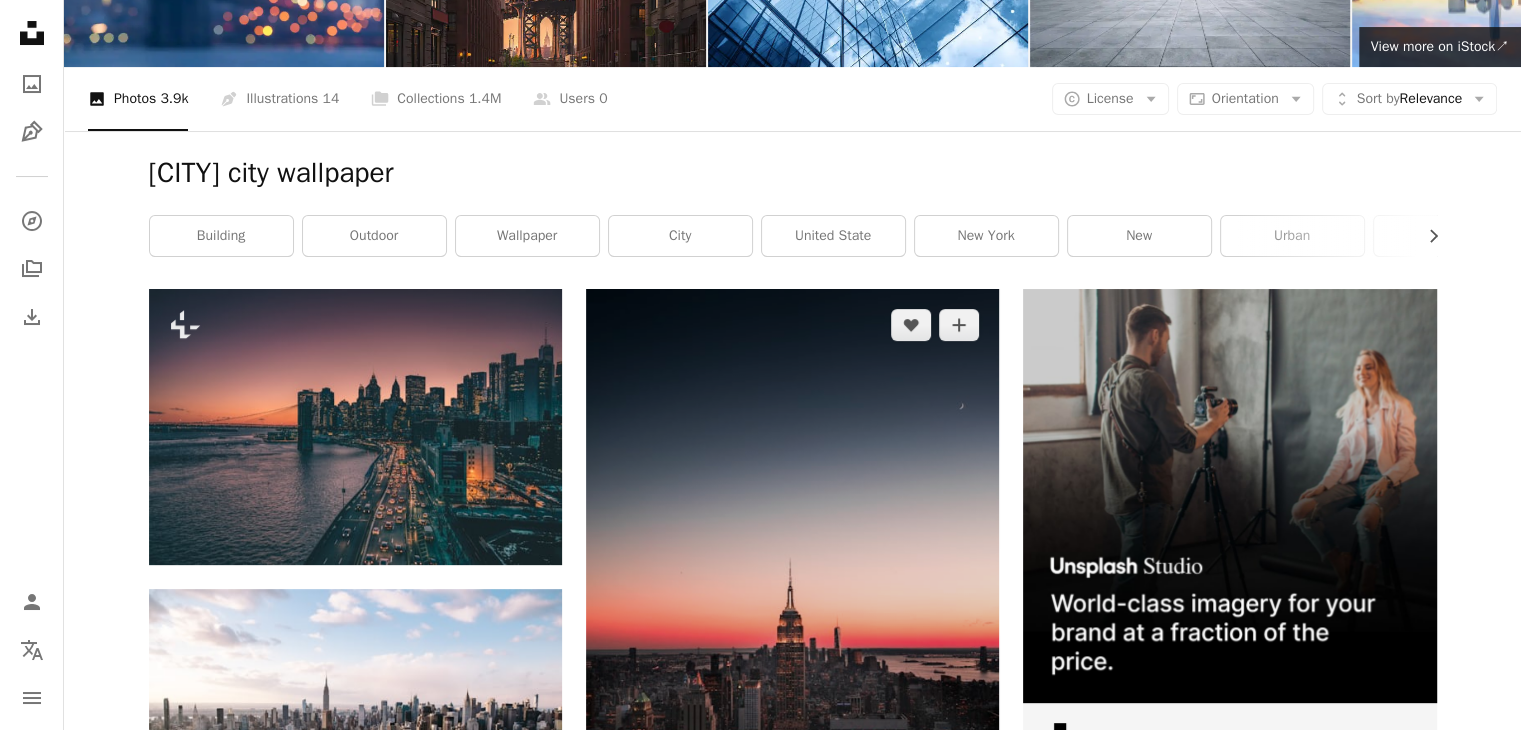 click at bounding box center [792, 599] 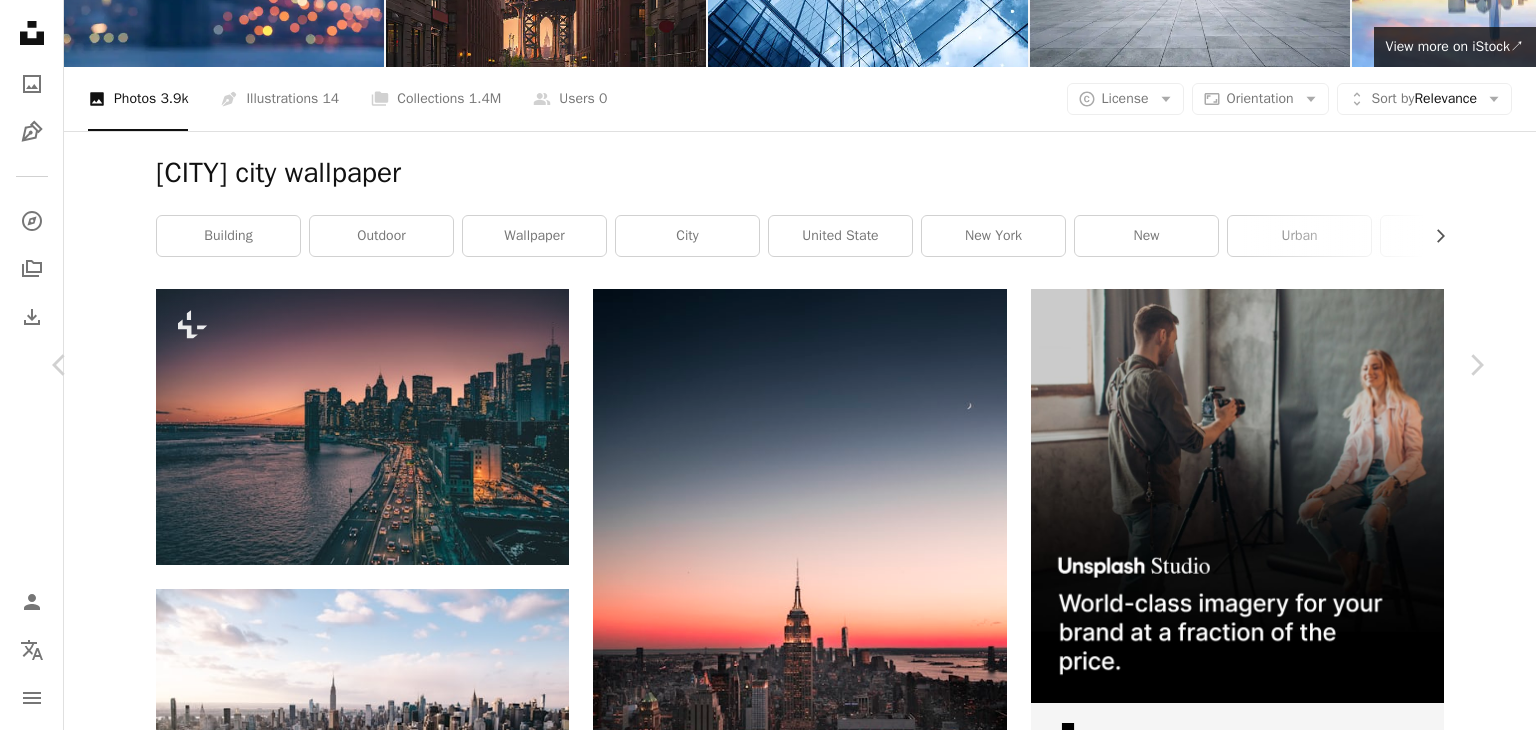 click on "An X shape Chevron left Chevron right [FIRST] [LAST] A heart A plus sign Download free Chevron down Zoom in Views [NUMBER] Downloads [NUMBER] Featured in Photos , Wallpapers A forward-right arrow Share Info icon Info More Actions The Empire State. Vertically framed. A map marker Top of the Rock, [CITY], [COUNTRY] Calendar outlined Published on [MONTH] [DAY], [YEAR] Camera [BRAND], [MODEL] Safety Free to use under the Unsplash License city sunset night new york urban buildings new york city wallpaper wallpapers city wallpaper backgrounds skyscraper skyline nyc evening empire state building cool backgrounds top view computer backgrounds tumblr backgrounds highrise Backgrounds Browse premium related images on iStock | Save 20% with code UNSPLASH20 View more on iStock ↗ Related images A heart A plus sign [FIRST] [LAST] Available for hire A checkmark inside of a circle Arrow pointing down A heart A plus sign [FIRST] [LAST] Arrow pointing down A heart A plus sign [FIRST] [LAST] A heart For" at bounding box center [768, 4488] 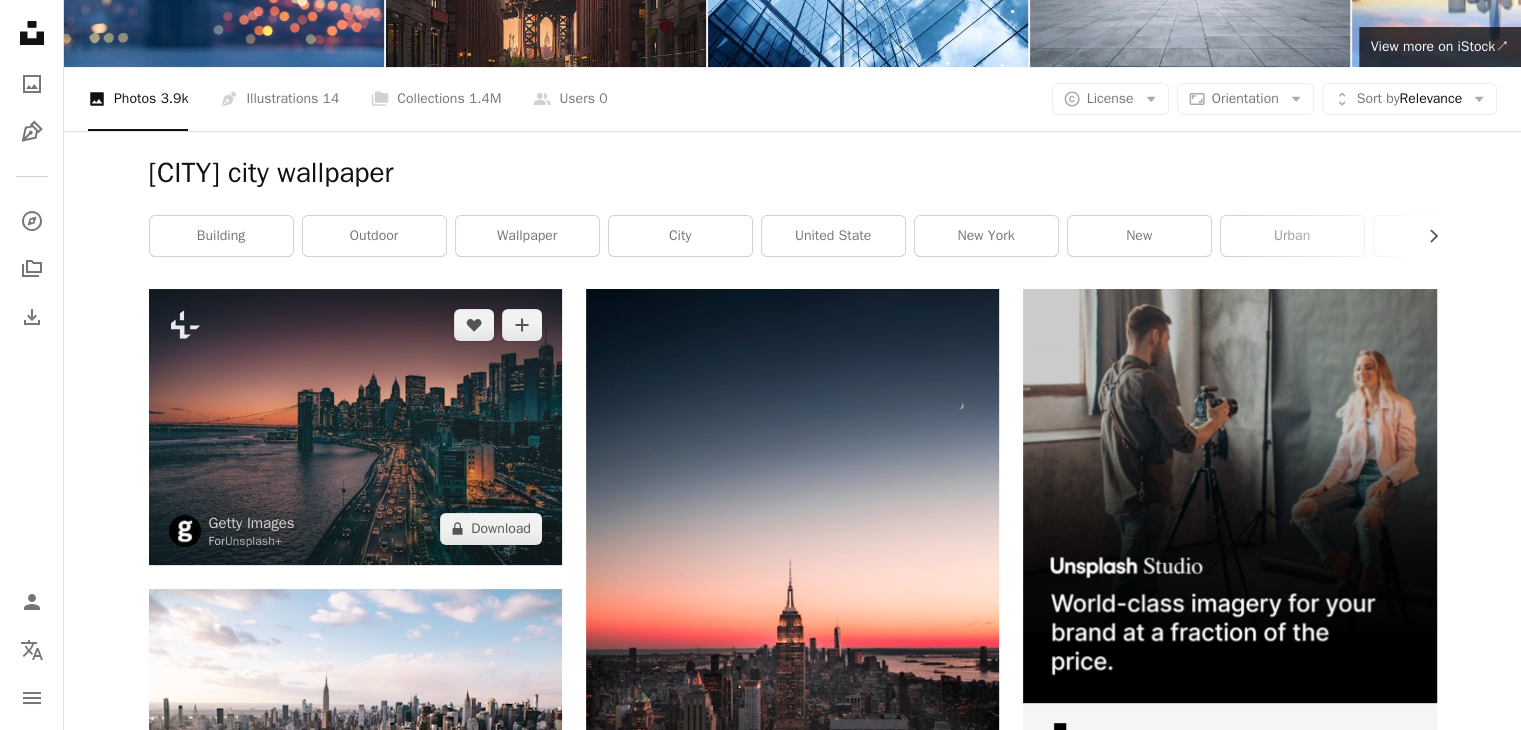 click at bounding box center [355, 426] 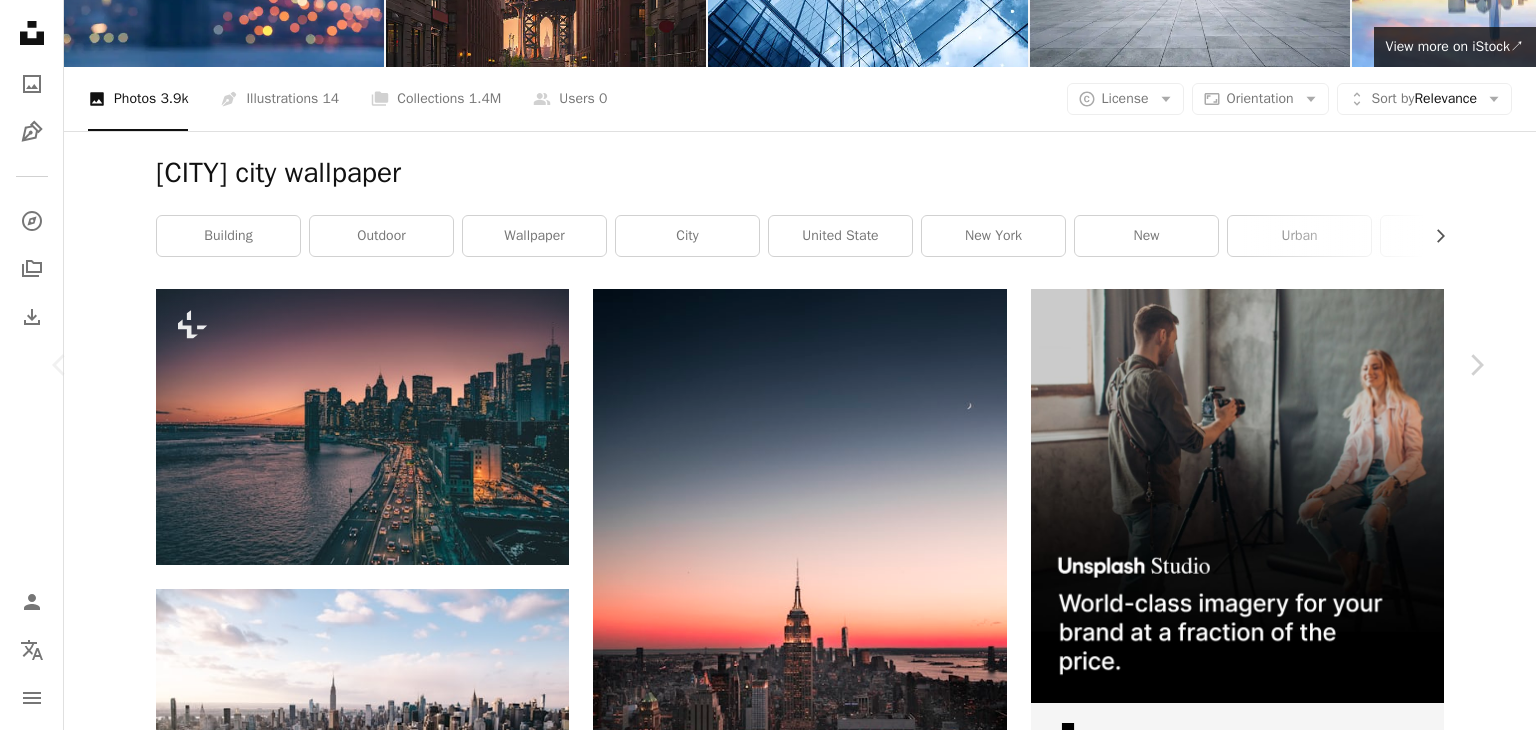 click on "An X shape Chevron left Chevron right [FIRST] [LAST] Available for hire A checkmark inside of a circle Arrow pointing down A heart A plus sign Download free Chevron down Zoom in Views [NUMBER] Downloads [NUMBER] Featured in Photos A forward-right arrow Share Info icon Info More Actions Manhattan in the distance A map marker Manhattan Bridge, [CITY], [COUNTRY] Calendar outlined Published on [MONTH] [DAY], [YEAR] Camera [BRAND], [MODEL] Safety Free to use under the Unsplash License city architecture sunset road sunrise new york street river urban boat new york city wallpaper bridge skyscraper skyline nyc lights manhattan city life ferry manhattan bridge Free stock photos Browse premium related images on iStock | Save 20% with code UNSPLASH20 View more on iStock ↗ Related images A heart A plus sign [FIRST] [LAST] Arrow pointing down A heart A plus sign [FIRST] [LAST] Arrow pointing down A heart A plus sign [FIRST] [LAST] Arrow pointing down A heart A plus sign [FIRST] [LAST] Available for hire A checkmark inside of a circle Arrow pointing down A heart For L" at bounding box center [768, 4488] 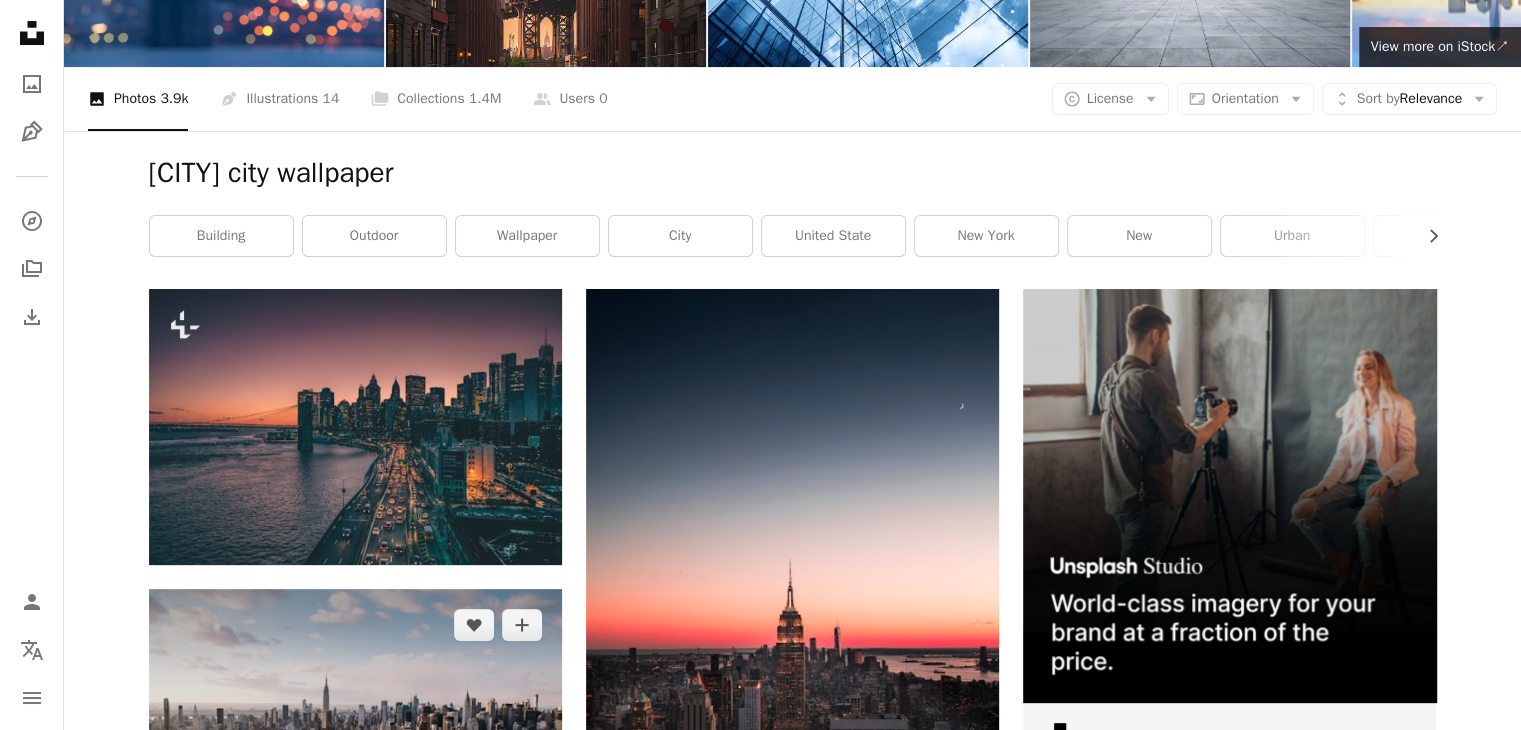 click at bounding box center [355, 726] 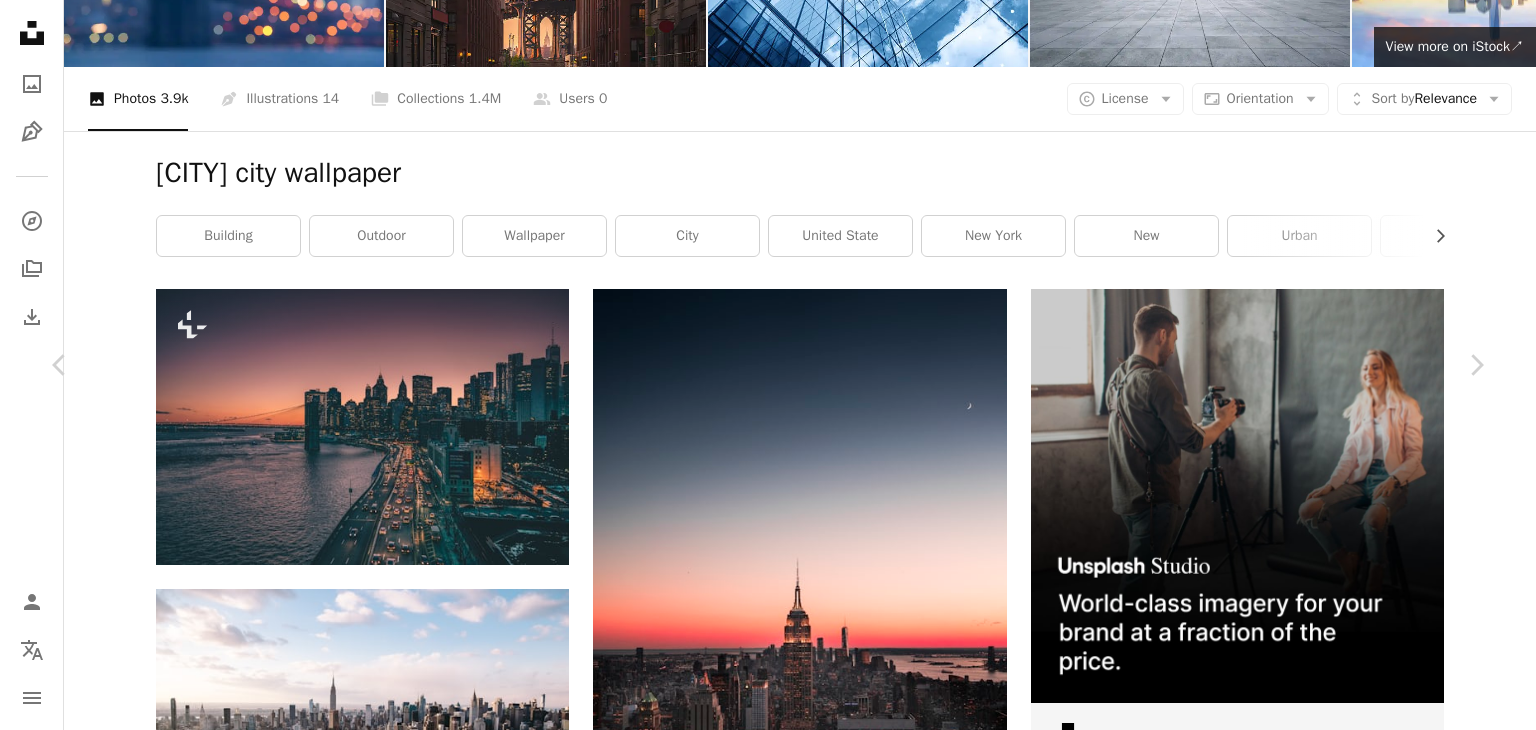 click on "An X shape Chevron left Chevron right [FIRST] [LAST] Available for hire A checkmark inside of a circle A heart A plus sign Download free Chevron down Zoom in Views [NUMBER] Downloads [NUMBER] Featured in Photos A forward-right arrow Share Info icon Info More Actions This was taken from helicopter I have booked in NYC, it was great experience, highly recommend to book flight with FlyNyon. A map marker [CITY], [COUNTRY] Calendar outlined Published on [MONTH] [DAY], [YEAR] Camera [BRAND], [MODEL] Safety Free to use under the Unsplash License building city outdoor new york cloud river new york city wallpaper city wallpaper skyscraper skyline nyc helicopter clear sky downtown skyscrapers waterfront chrysler building manhatten wallpaper grey Free pictures Browse premium related images on iStock | Save 20% with code UNSPLASH20 View more on iStock ↗ Related images A heart A plus sign [FIRST] [LAST] Arrow pointing down A heart A plus sign [FIRST] [LAST] Arrow pointing down A heart For" at bounding box center (768, 4488) 